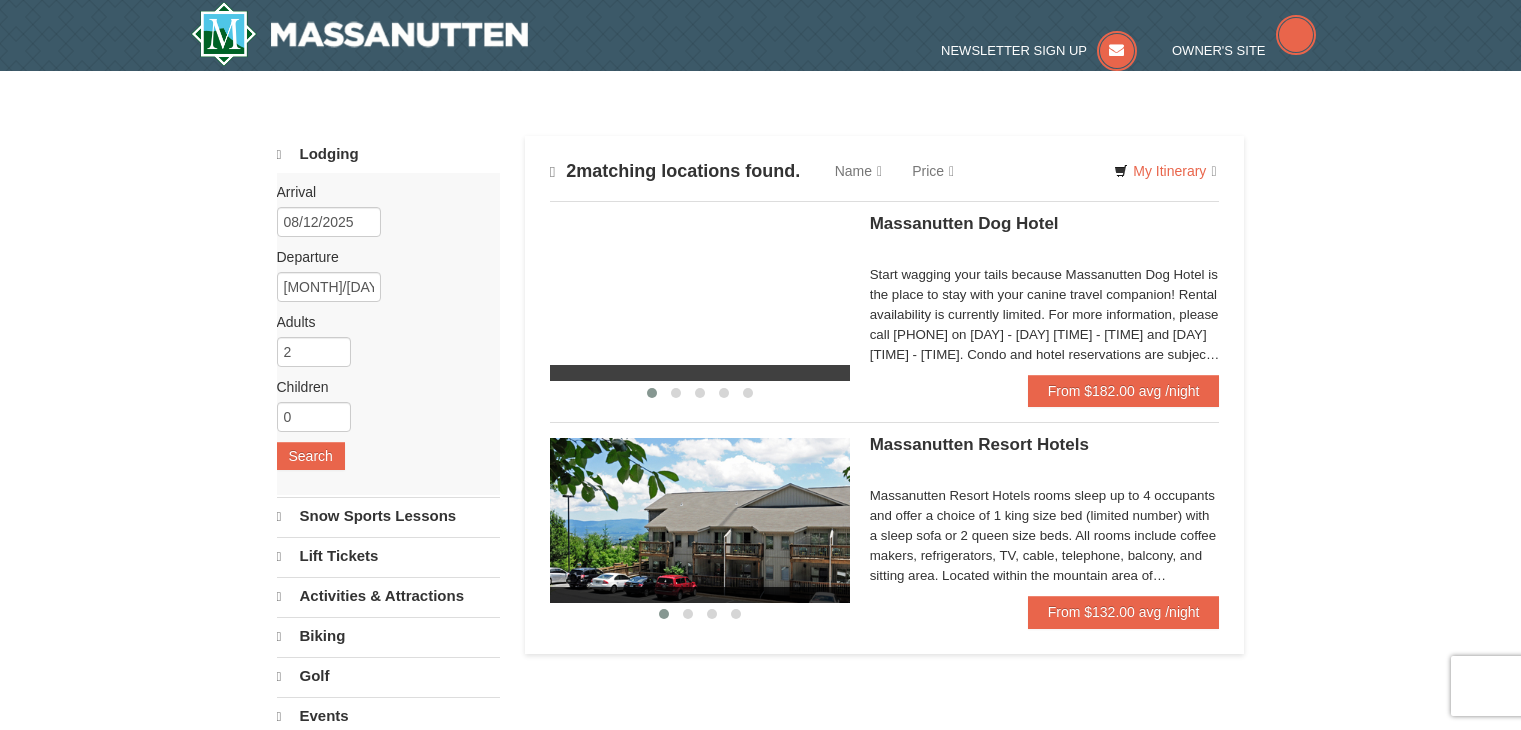 scroll, scrollTop: 0, scrollLeft: 0, axis: both 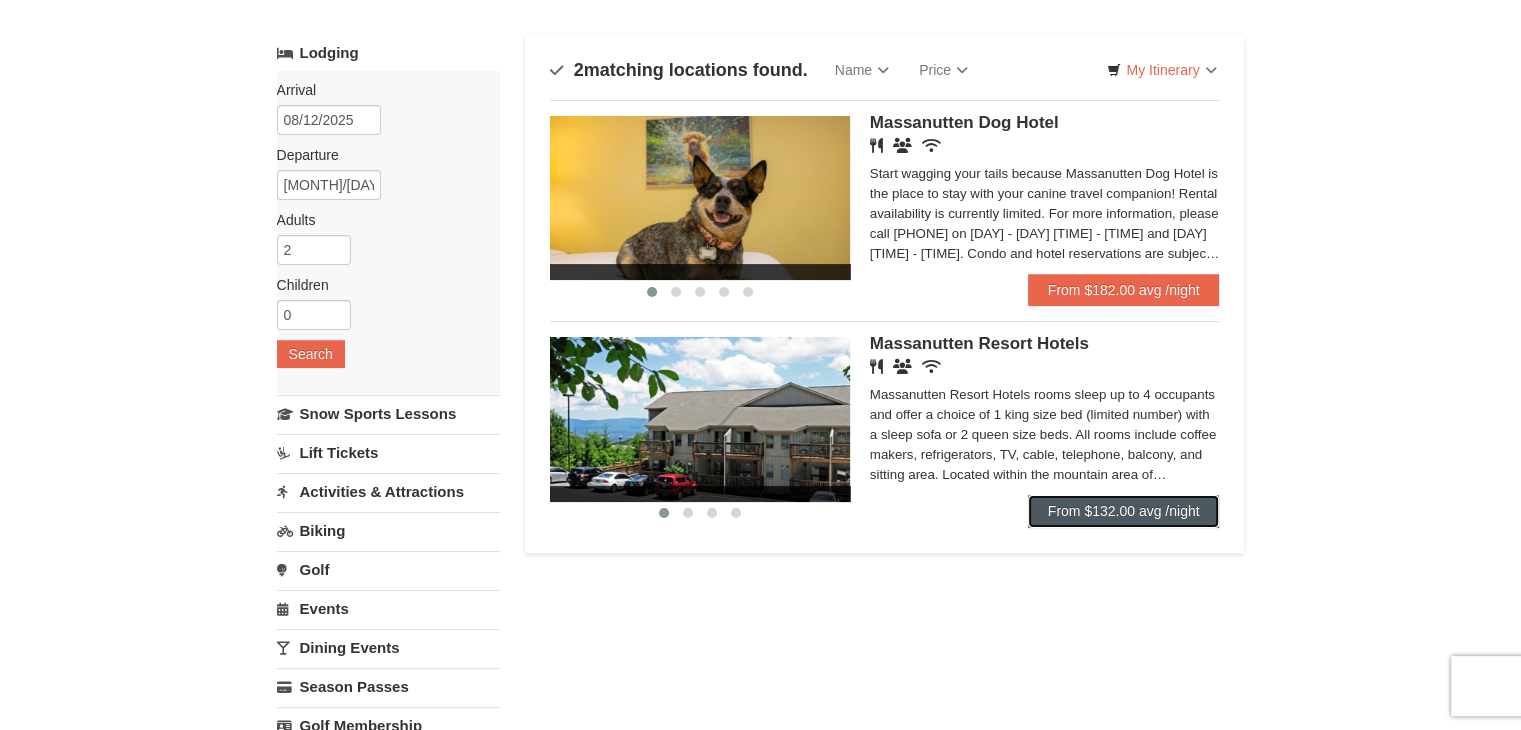 click on "From $132.00 avg /night" at bounding box center [1124, 511] 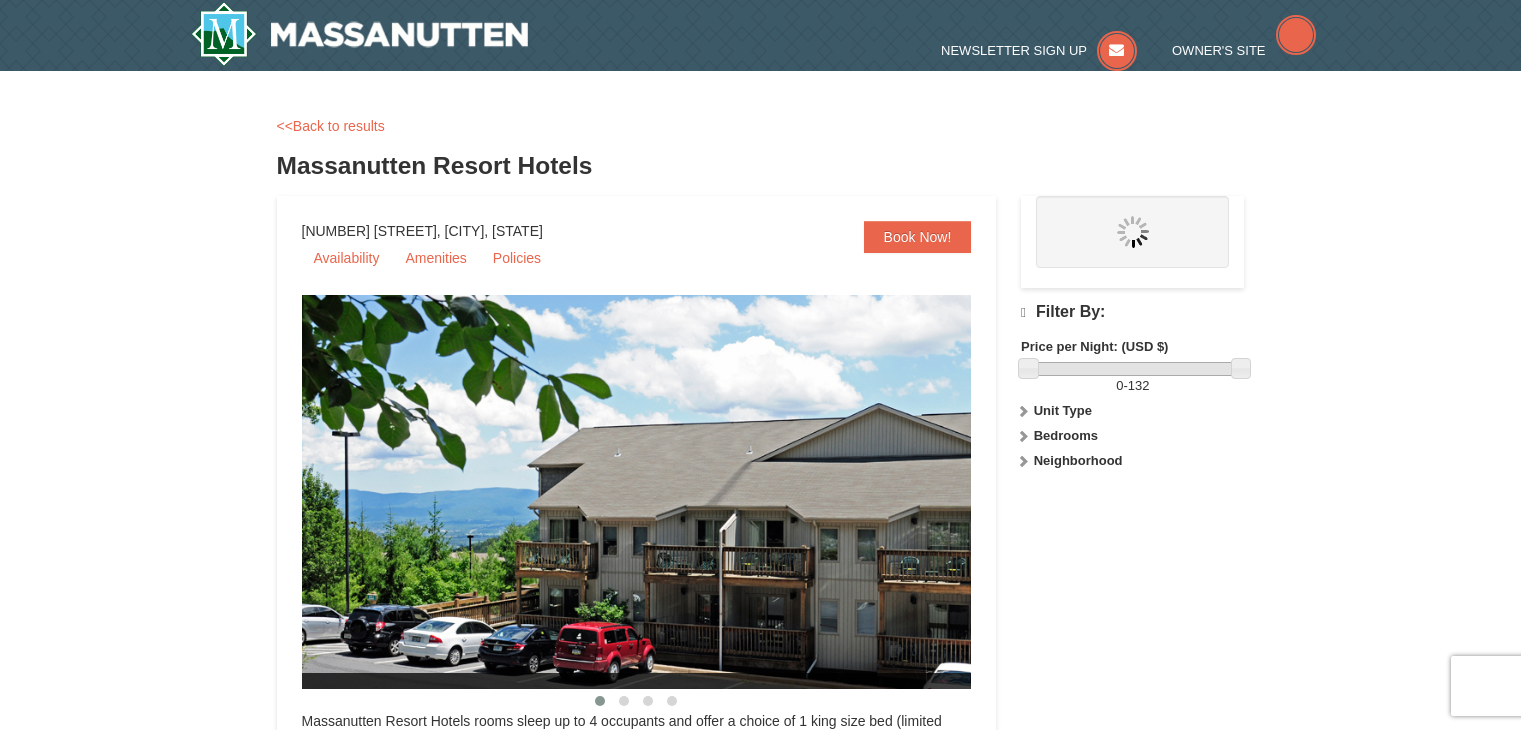 scroll, scrollTop: 0, scrollLeft: 0, axis: both 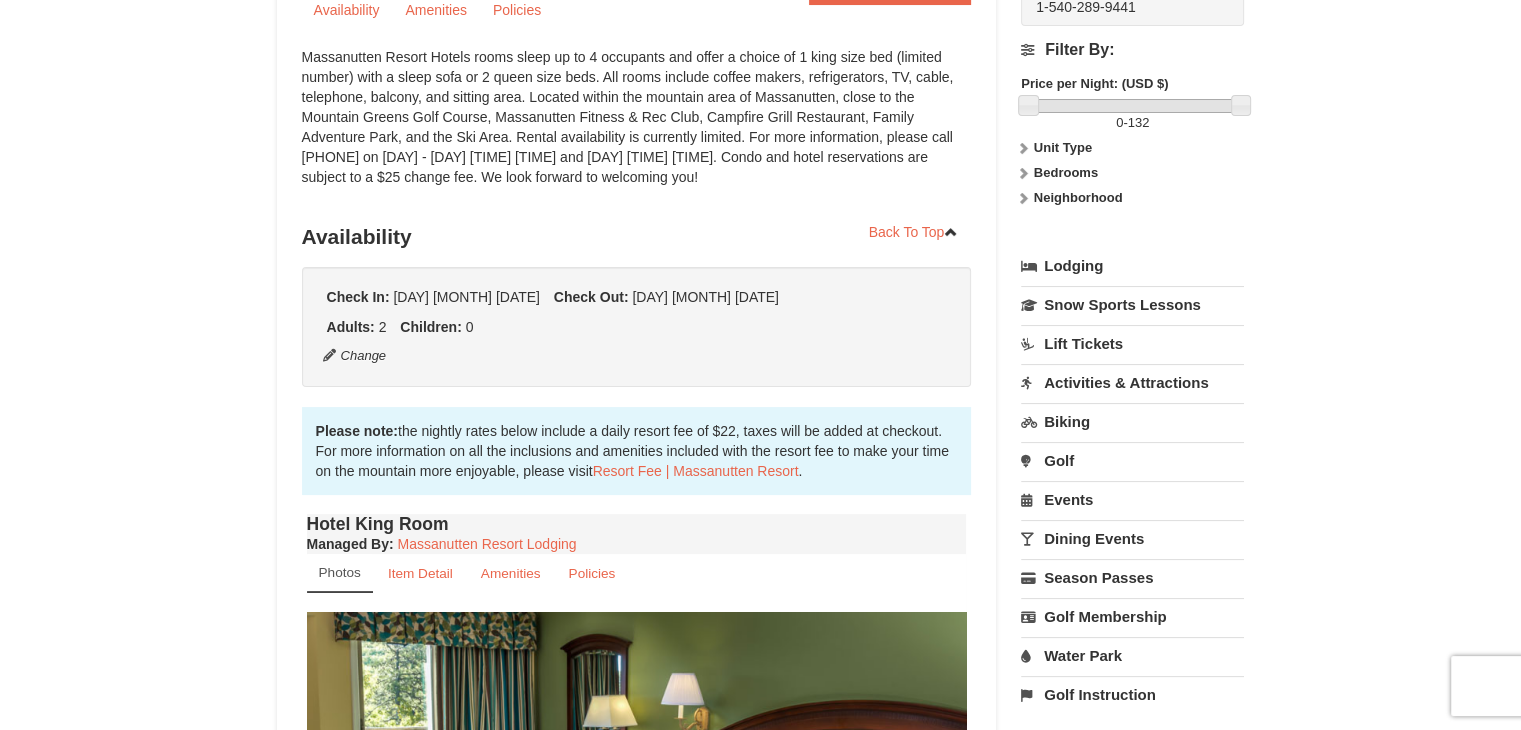 click on "Lodging" at bounding box center (1132, 266) 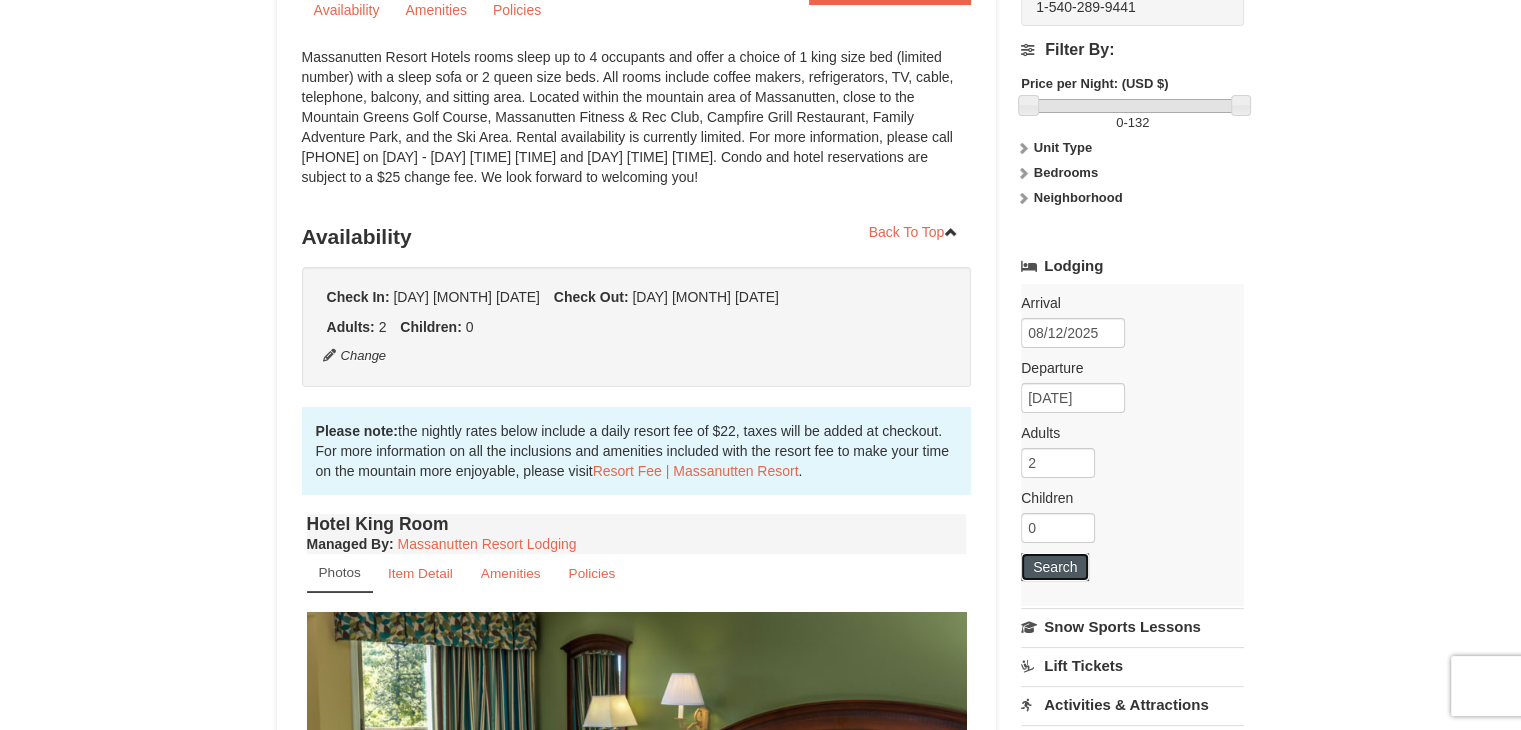 click on "Search" at bounding box center (1055, 567) 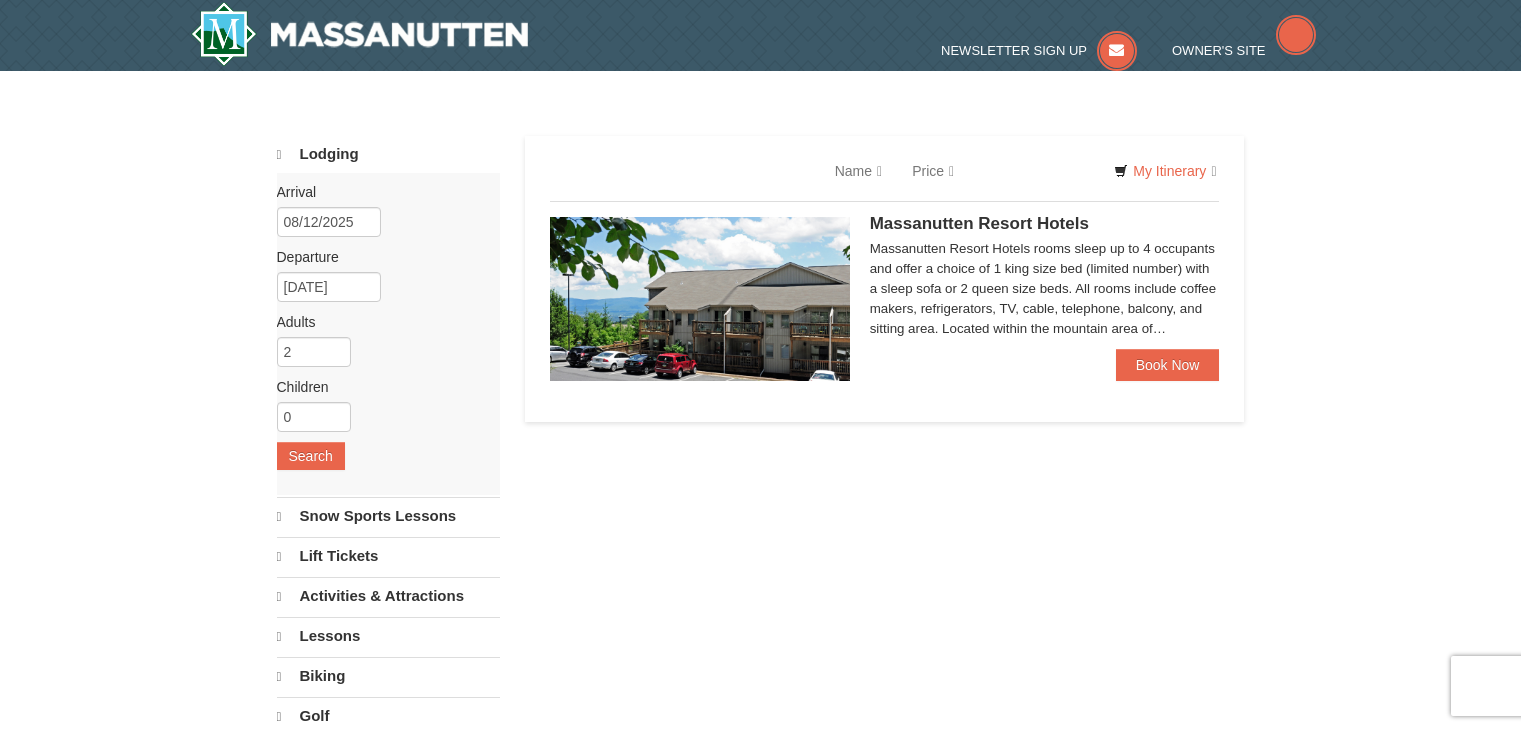 scroll, scrollTop: 0, scrollLeft: 0, axis: both 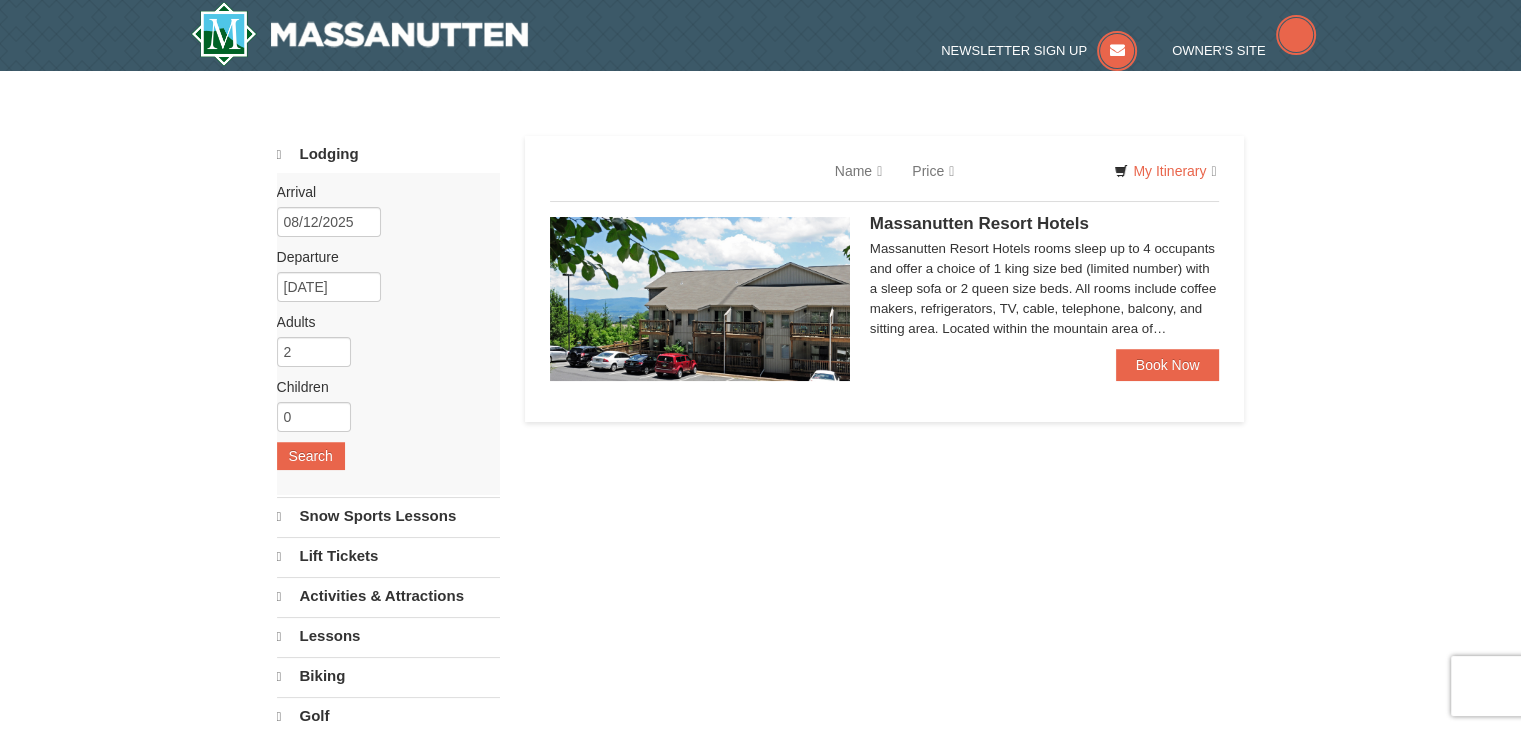 select on "8" 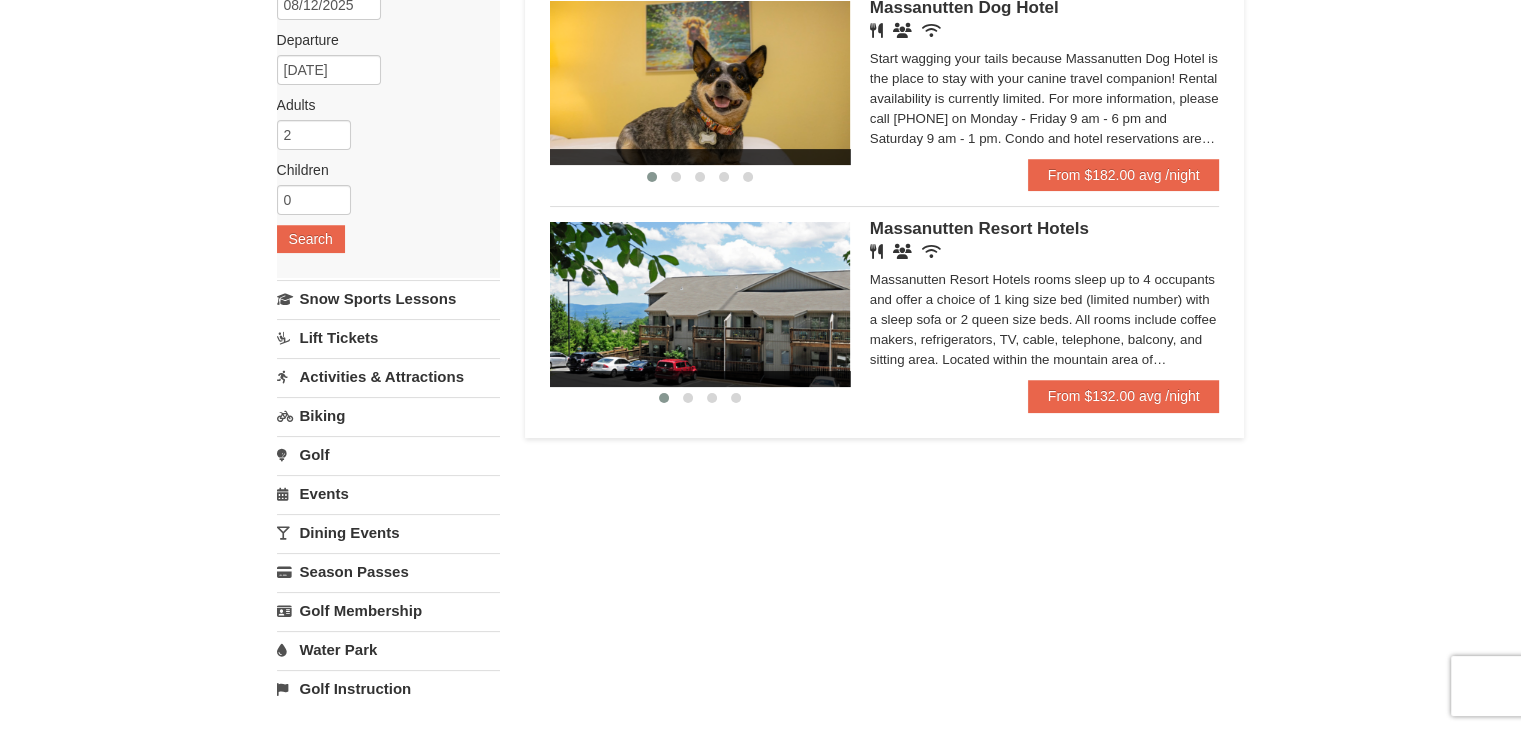 scroll, scrollTop: 0, scrollLeft: 0, axis: both 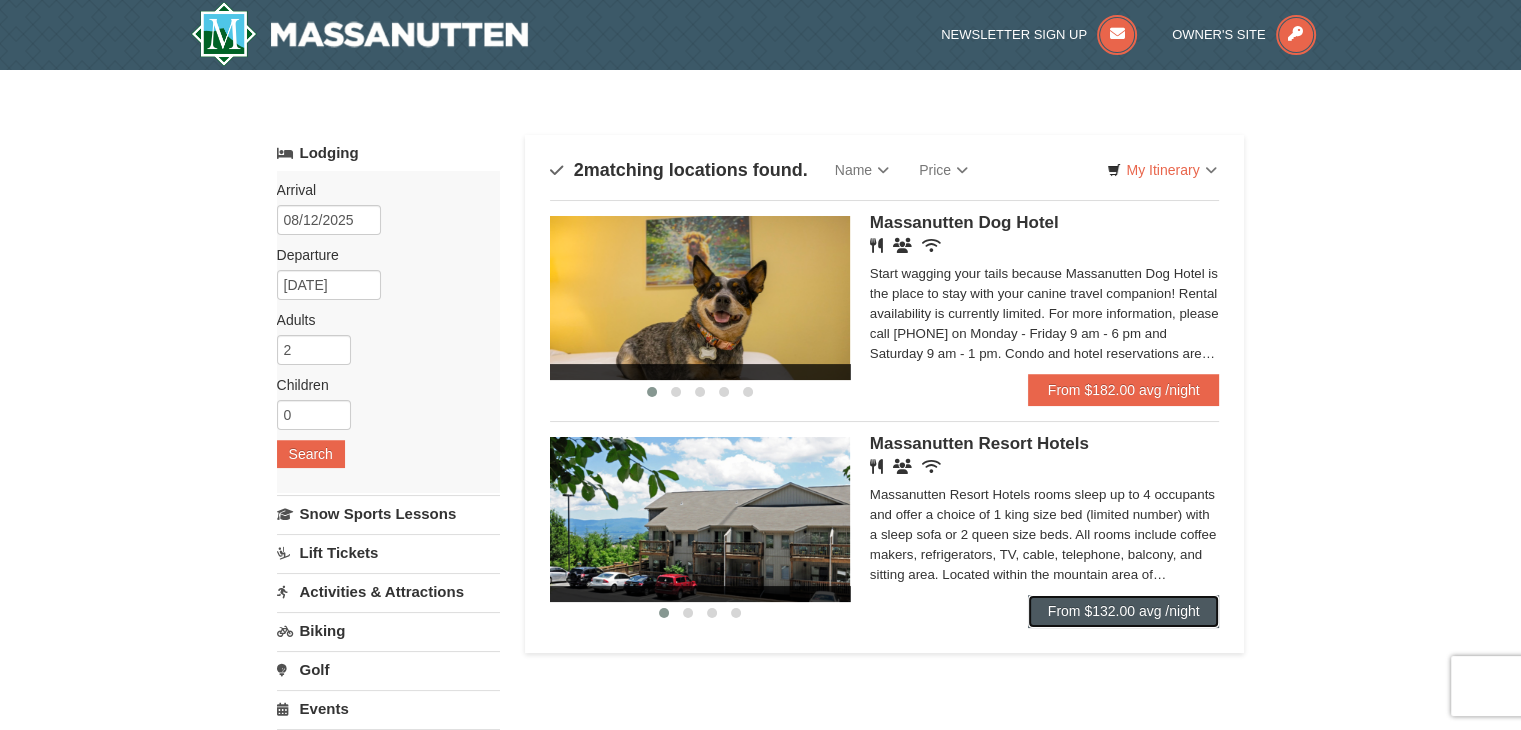 click on "From $132.00 avg /night" at bounding box center [1124, 611] 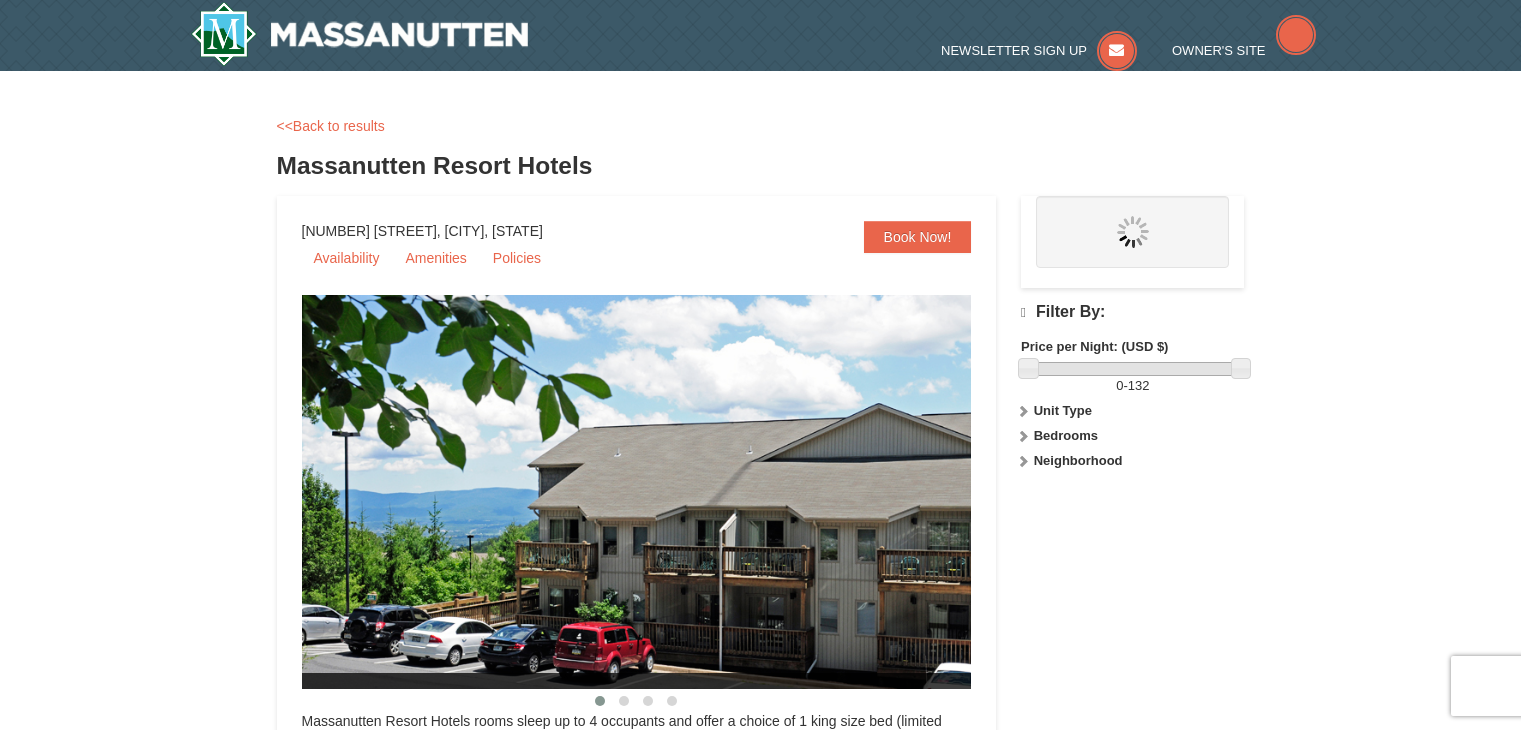 scroll, scrollTop: 0, scrollLeft: 0, axis: both 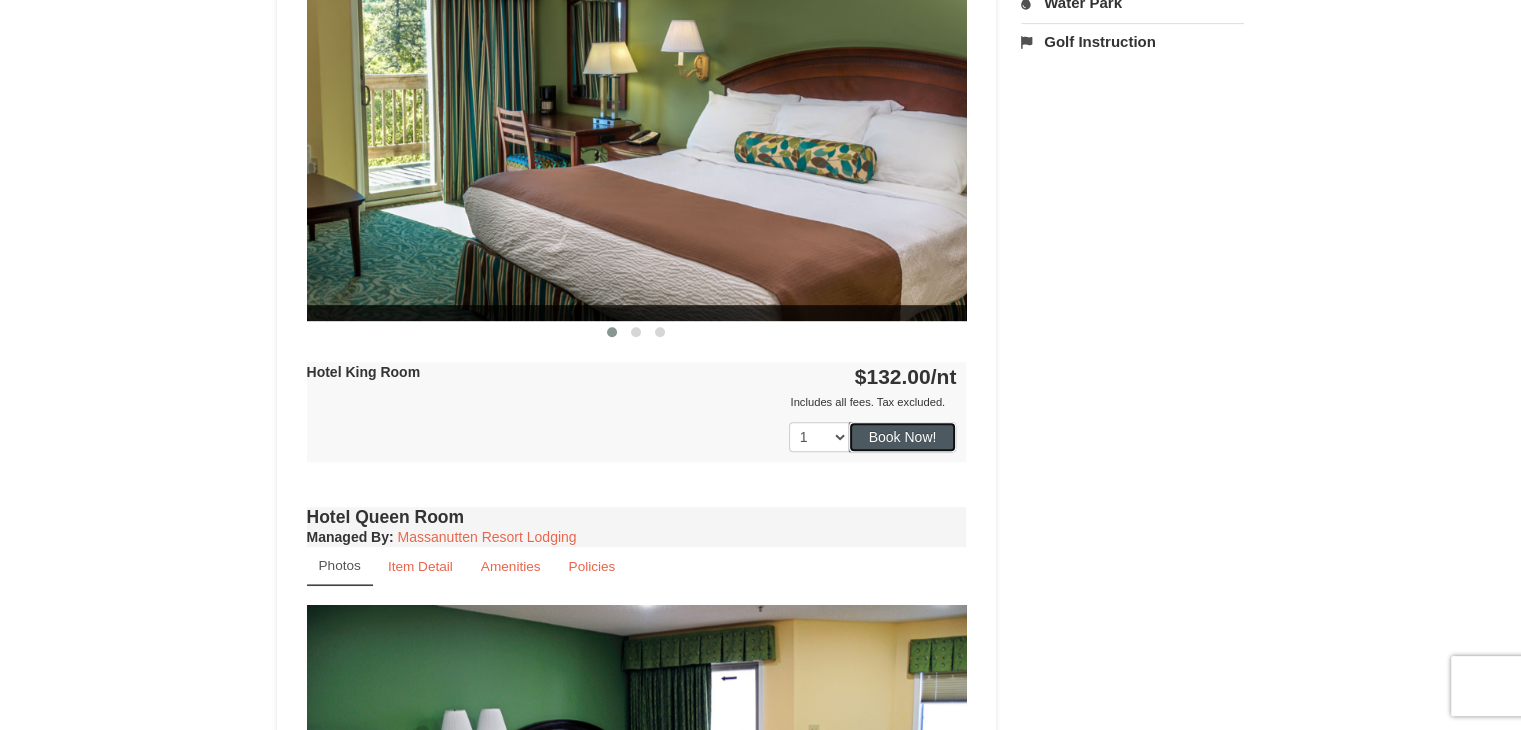click on "Book Now!" at bounding box center [903, 437] 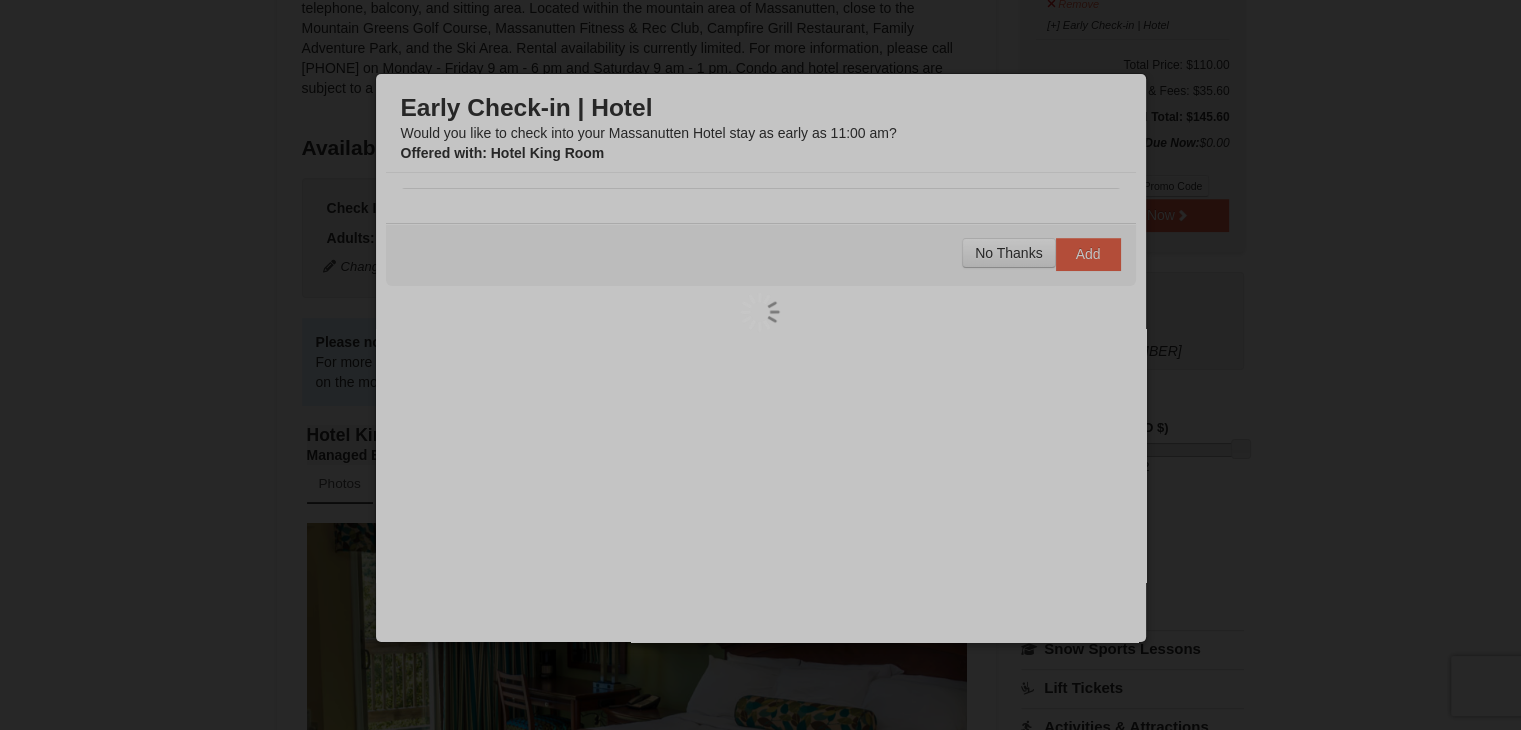 scroll, scrollTop: 195, scrollLeft: 0, axis: vertical 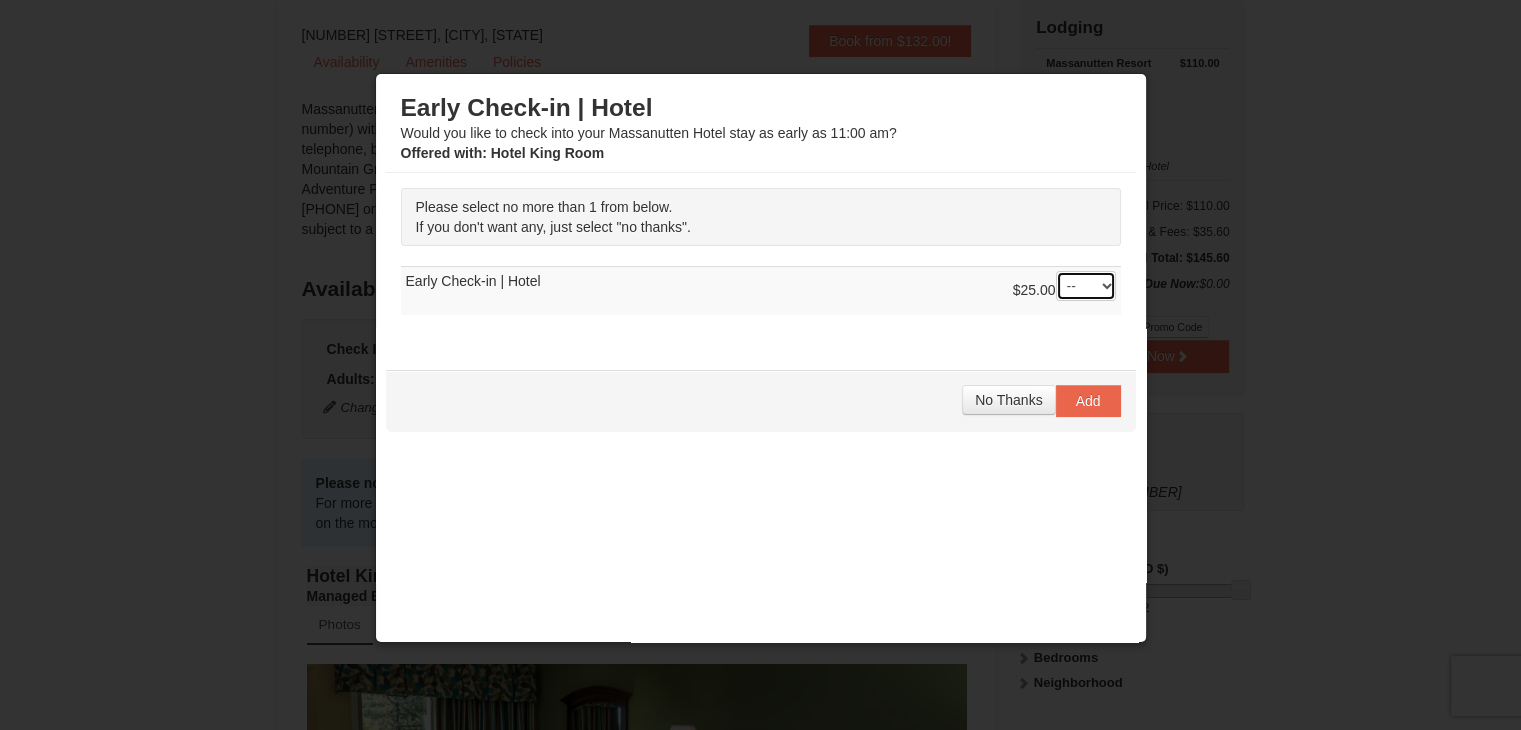 click on "--
01" at bounding box center [1086, 286] 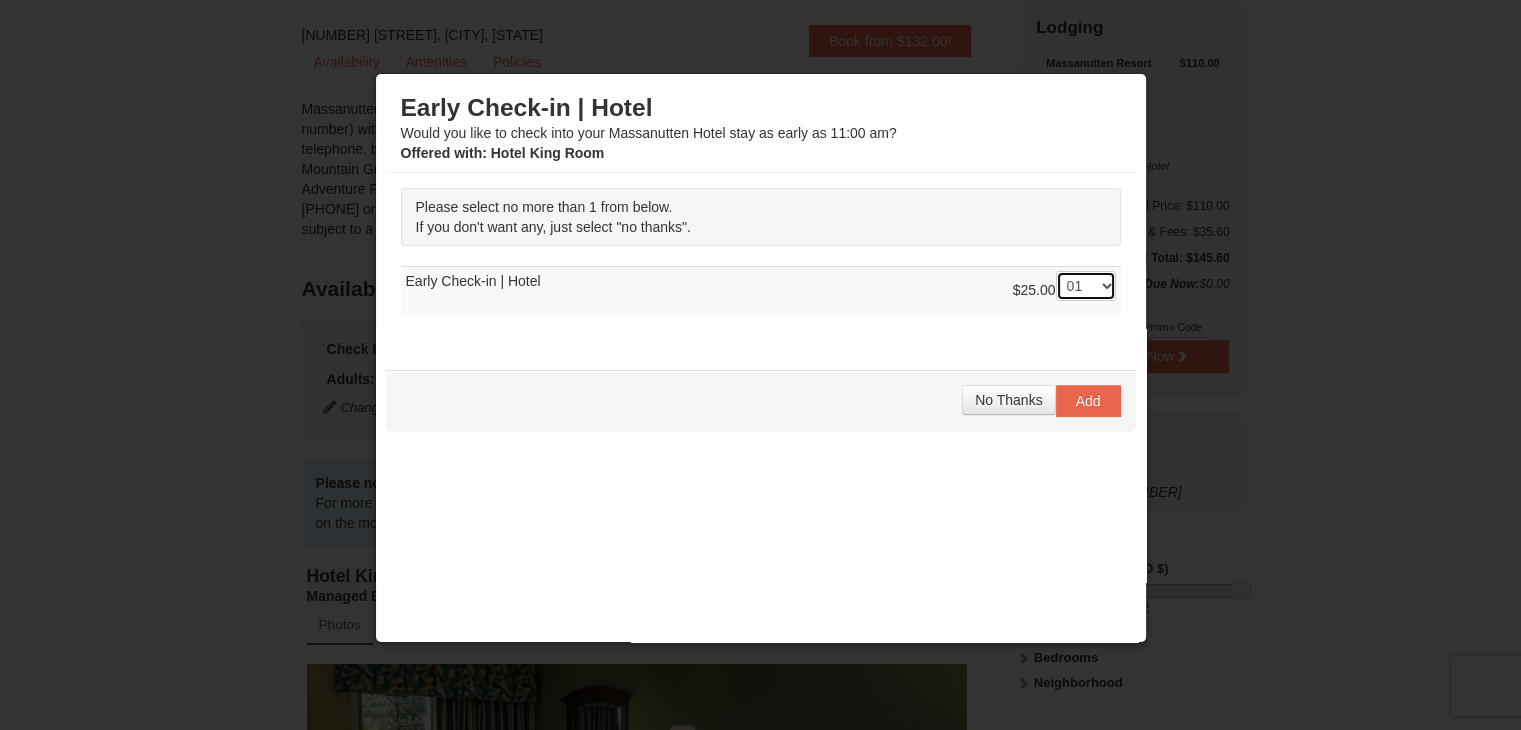 click on "--
01" at bounding box center [1086, 286] 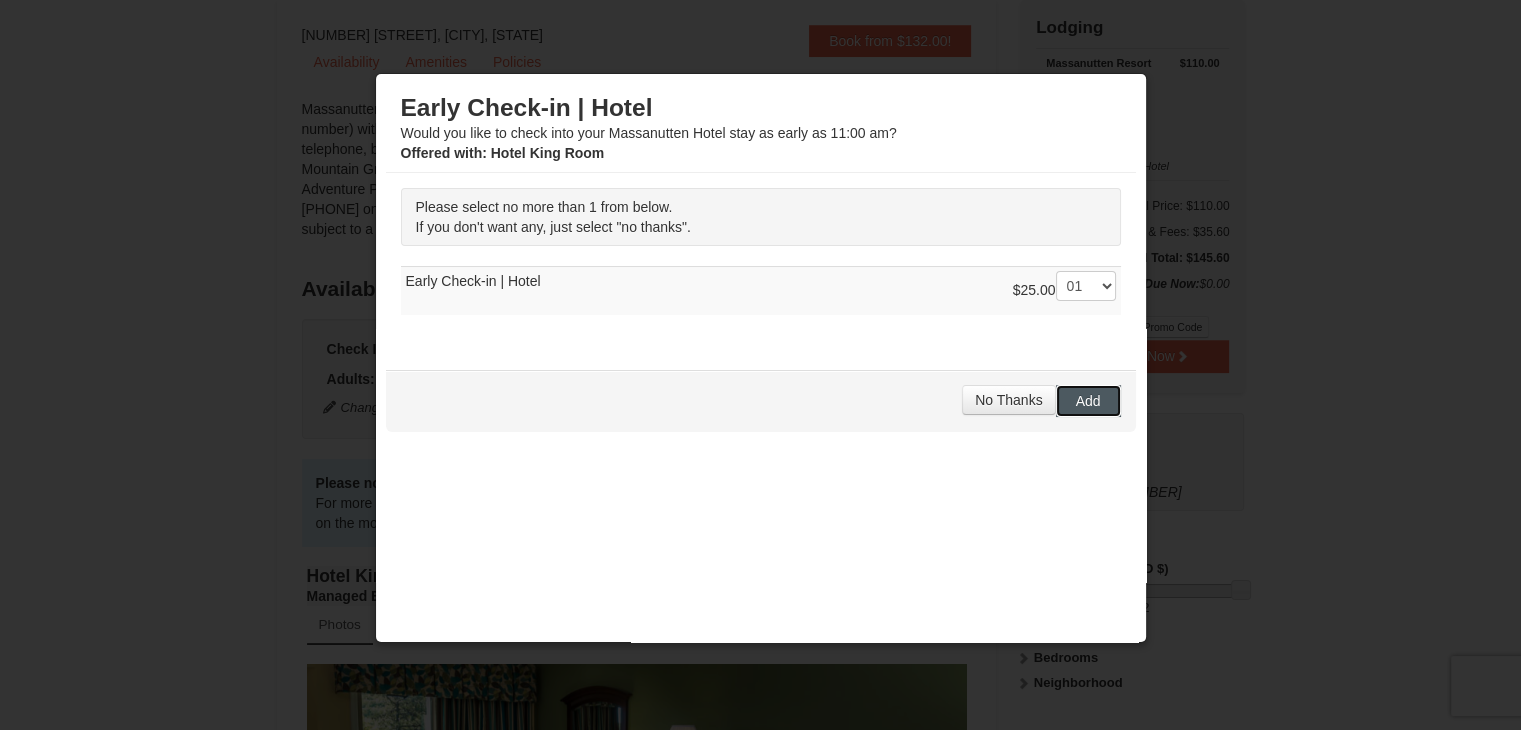 click on "Add" at bounding box center (1088, 401) 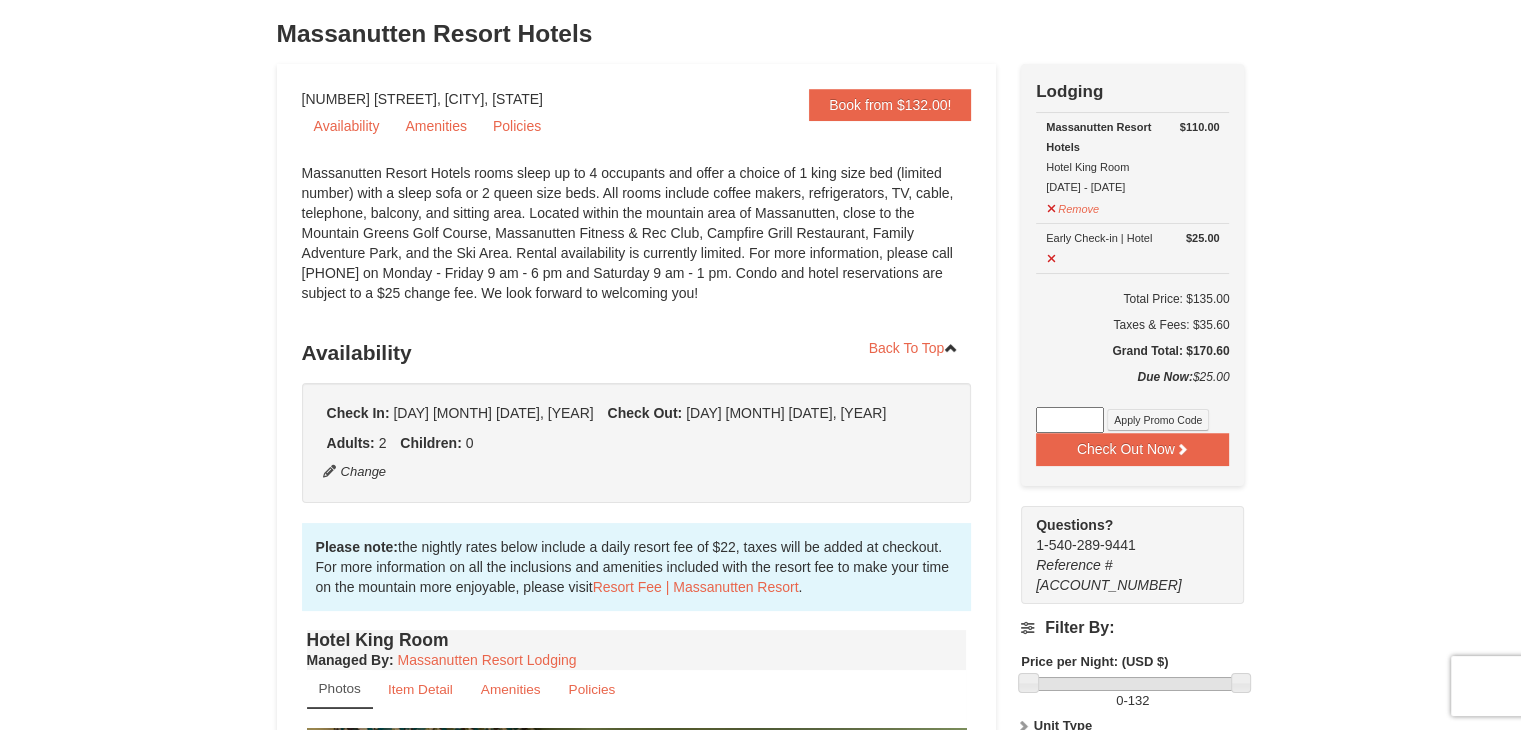 scroll, scrollTop: 123, scrollLeft: 0, axis: vertical 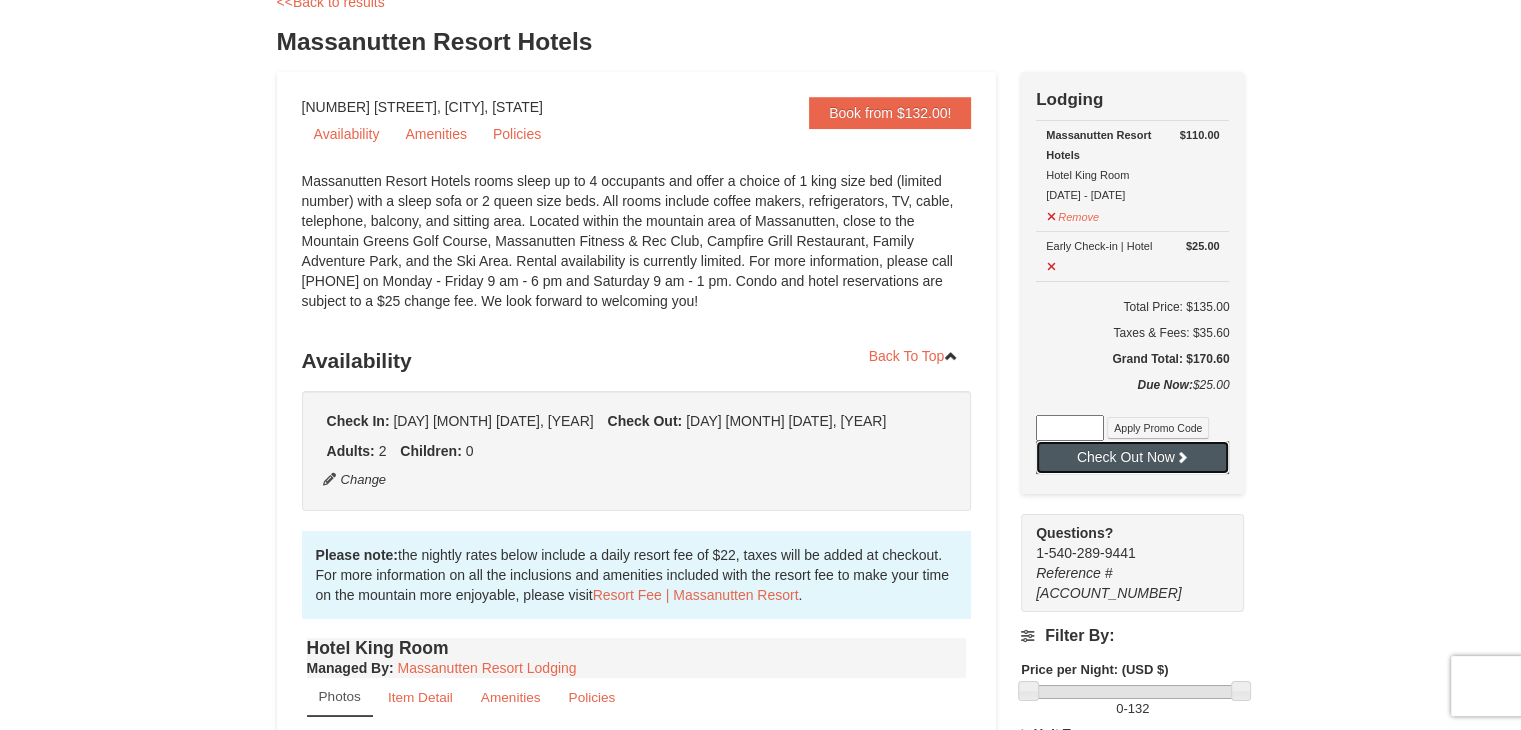 click at bounding box center [1182, 457] 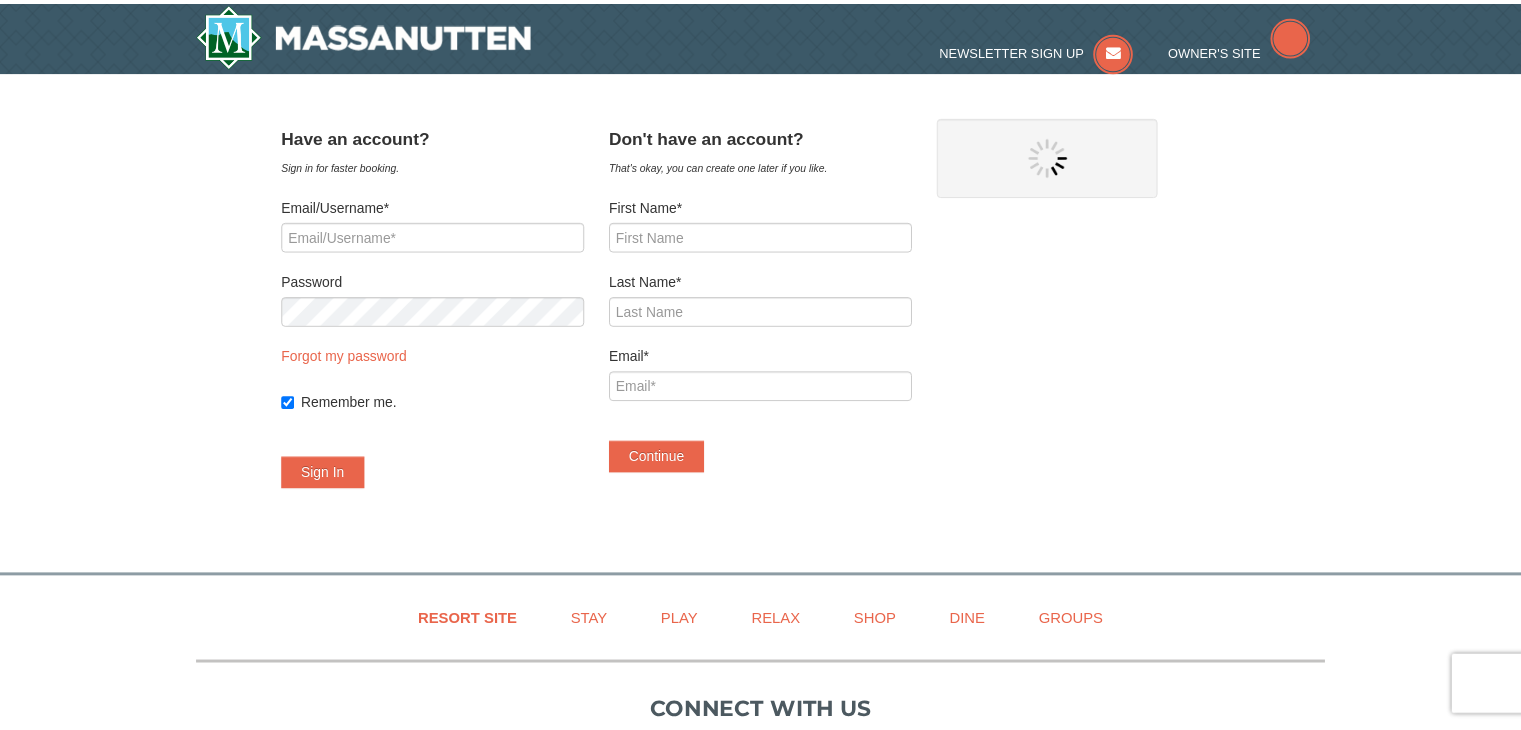 scroll, scrollTop: 0, scrollLeft: 0, axis: both 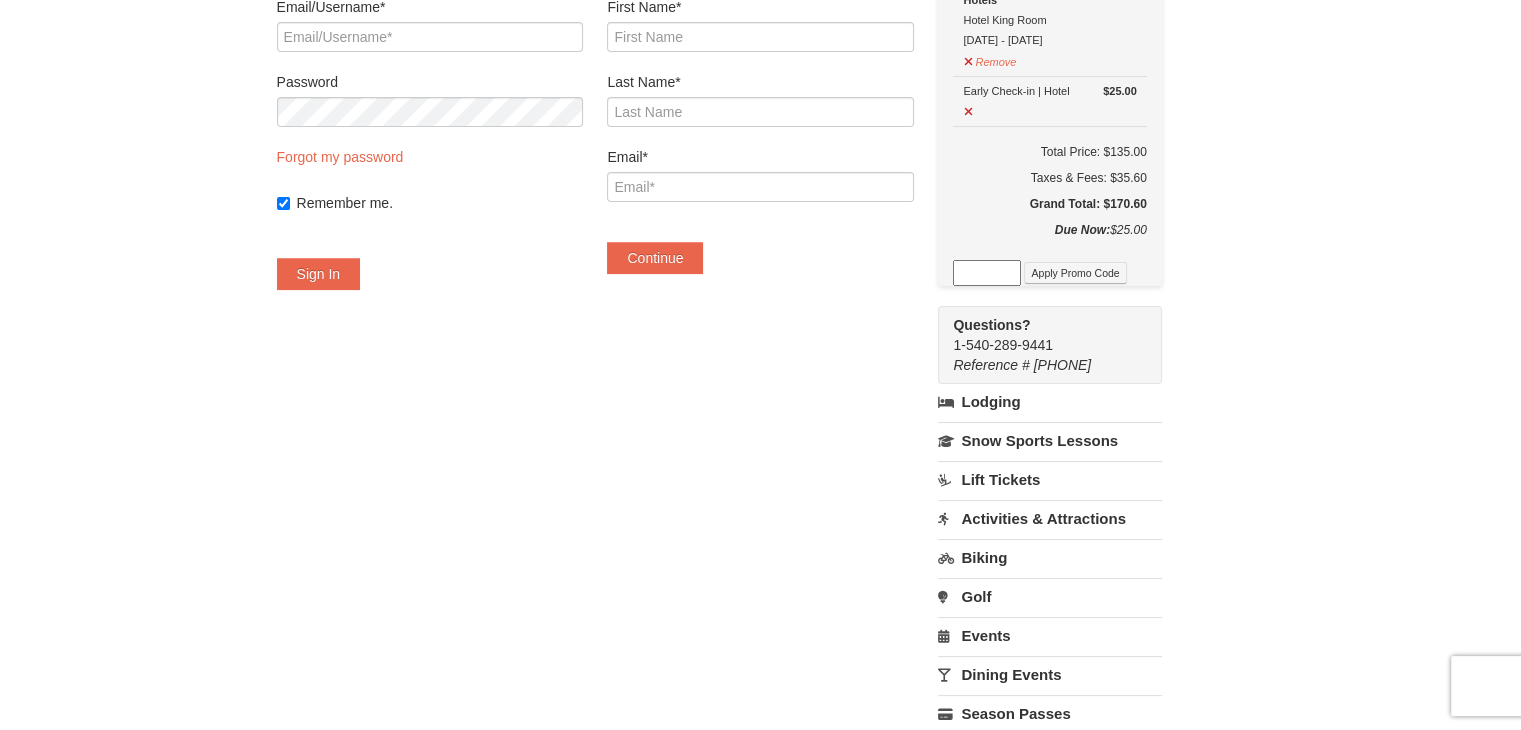 click on "Activities & Attractions" at bounding box center [1049, 518] 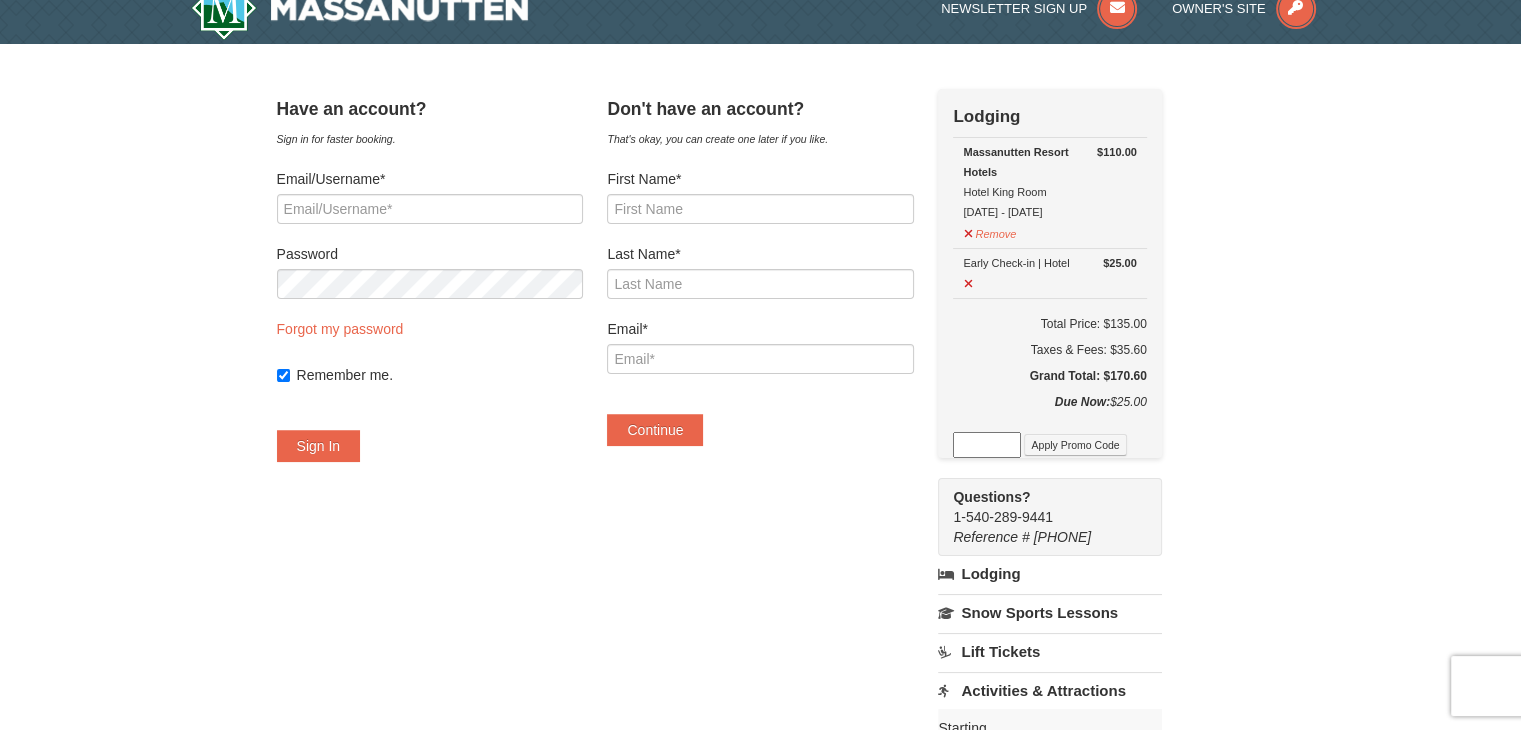 scroll, scrollTop: 0, scrollLeft: 0, axis: both 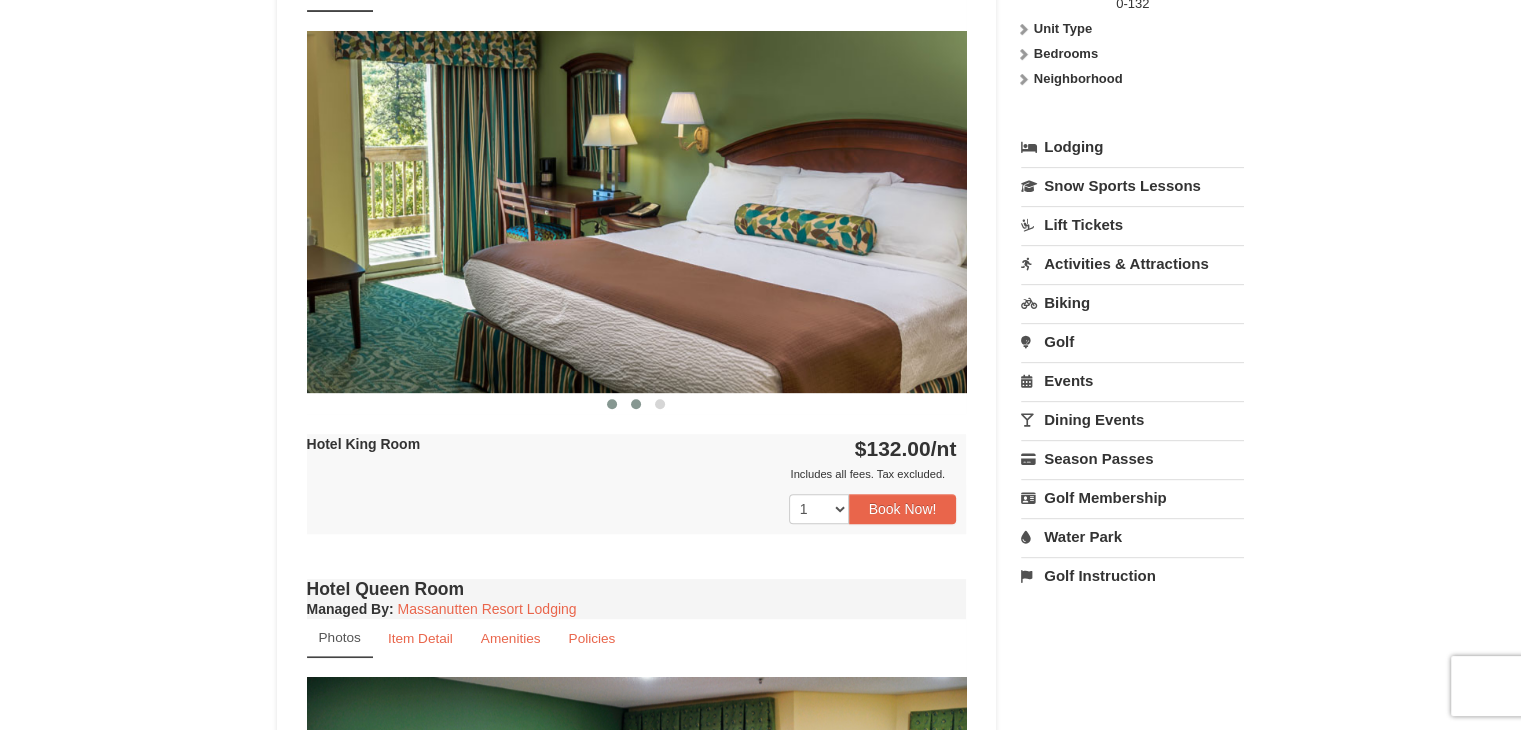 click at bounding box center (636, 404) 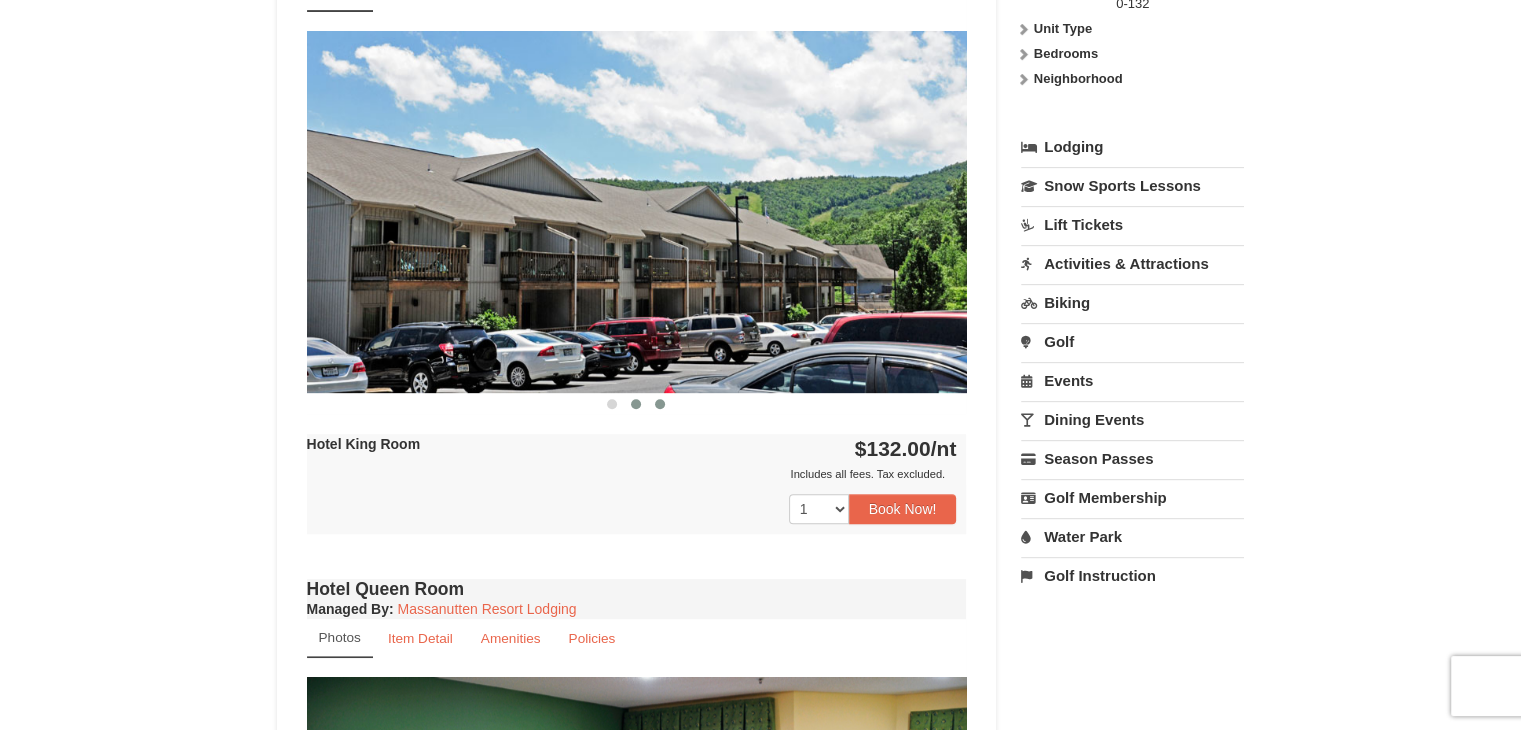 click at bounding box center [660, 404] 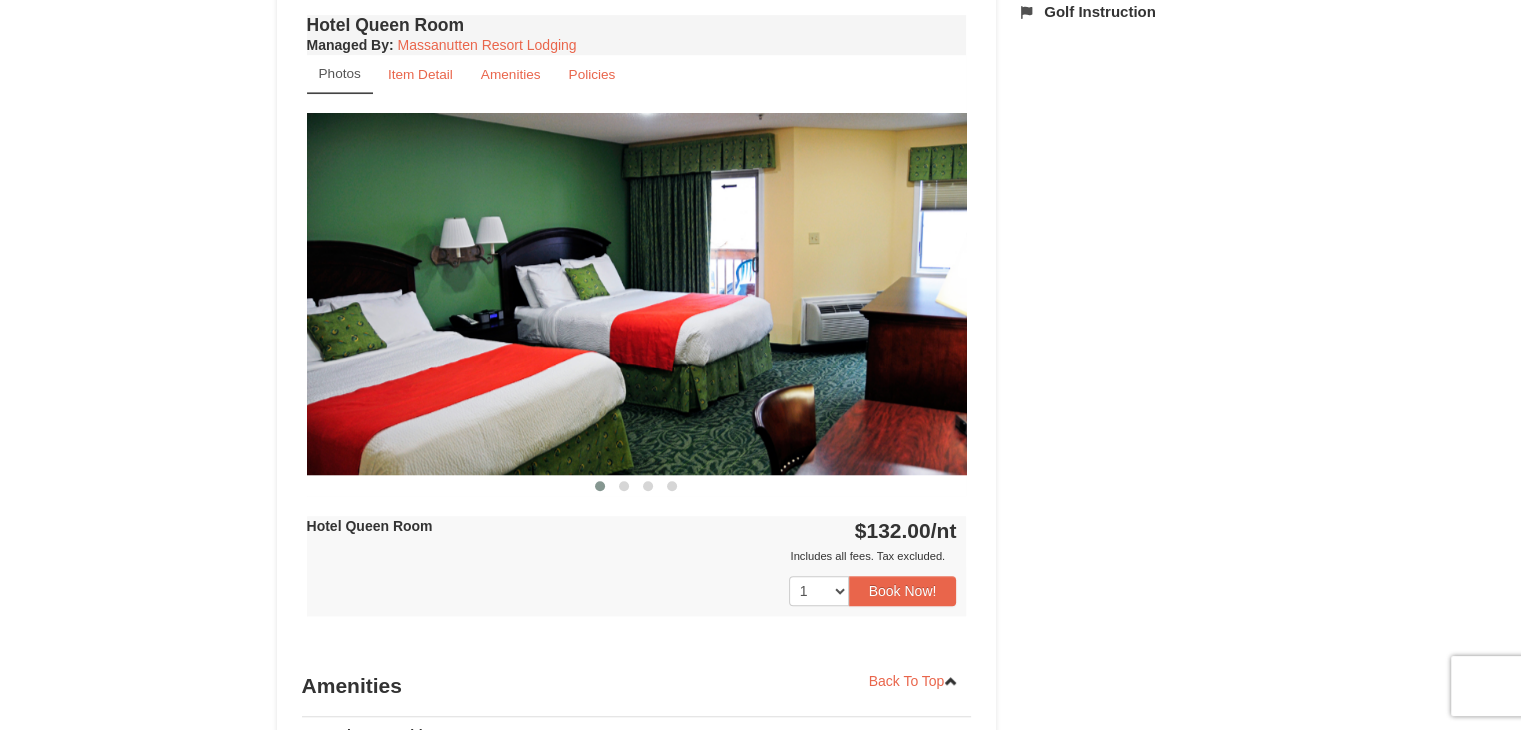 scroll, scrollTop: 1402, scrollLeft: 0, axis: vertical 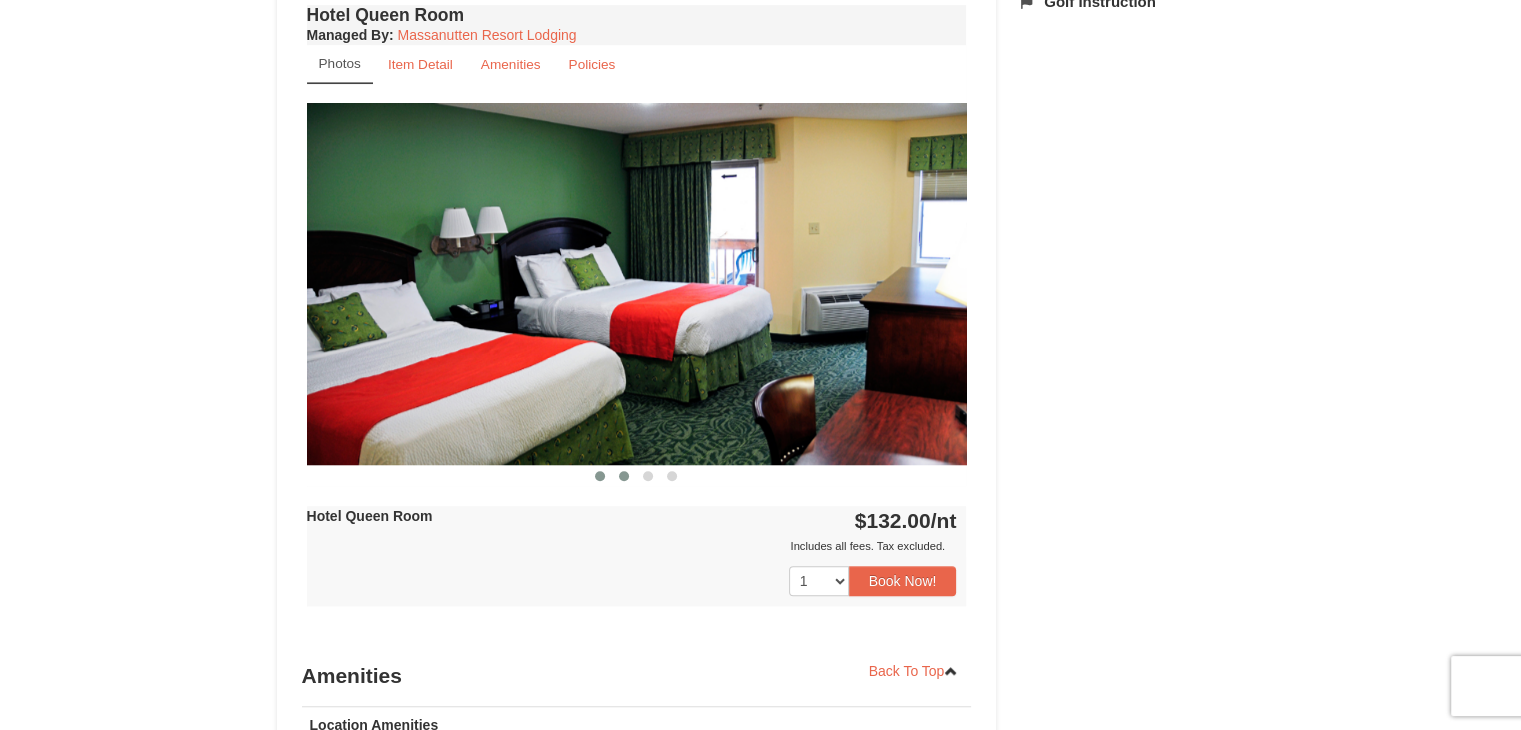 click at bounding box center (624, 476) 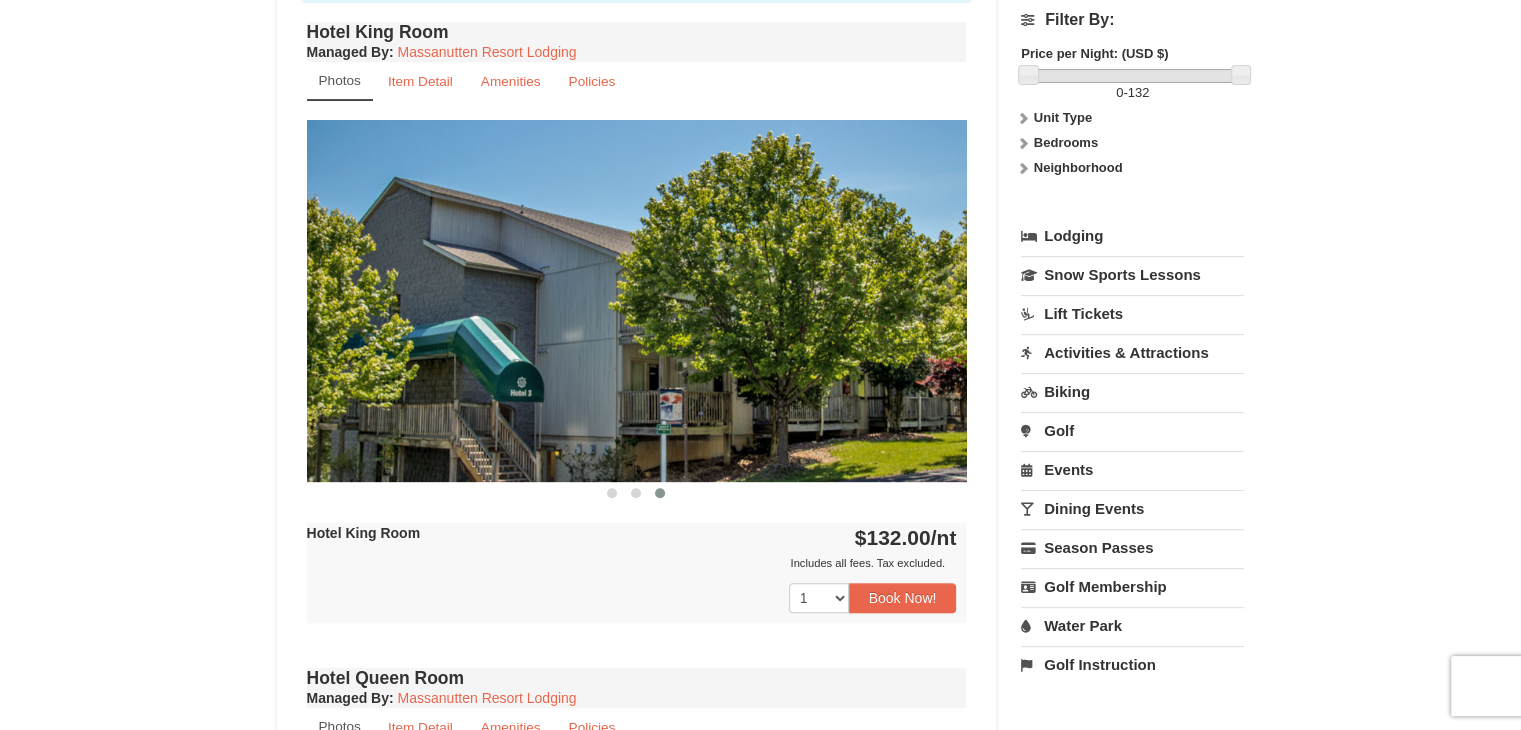 scroll, scrollTop: 732, scrollLeft: 0, axis: vertical 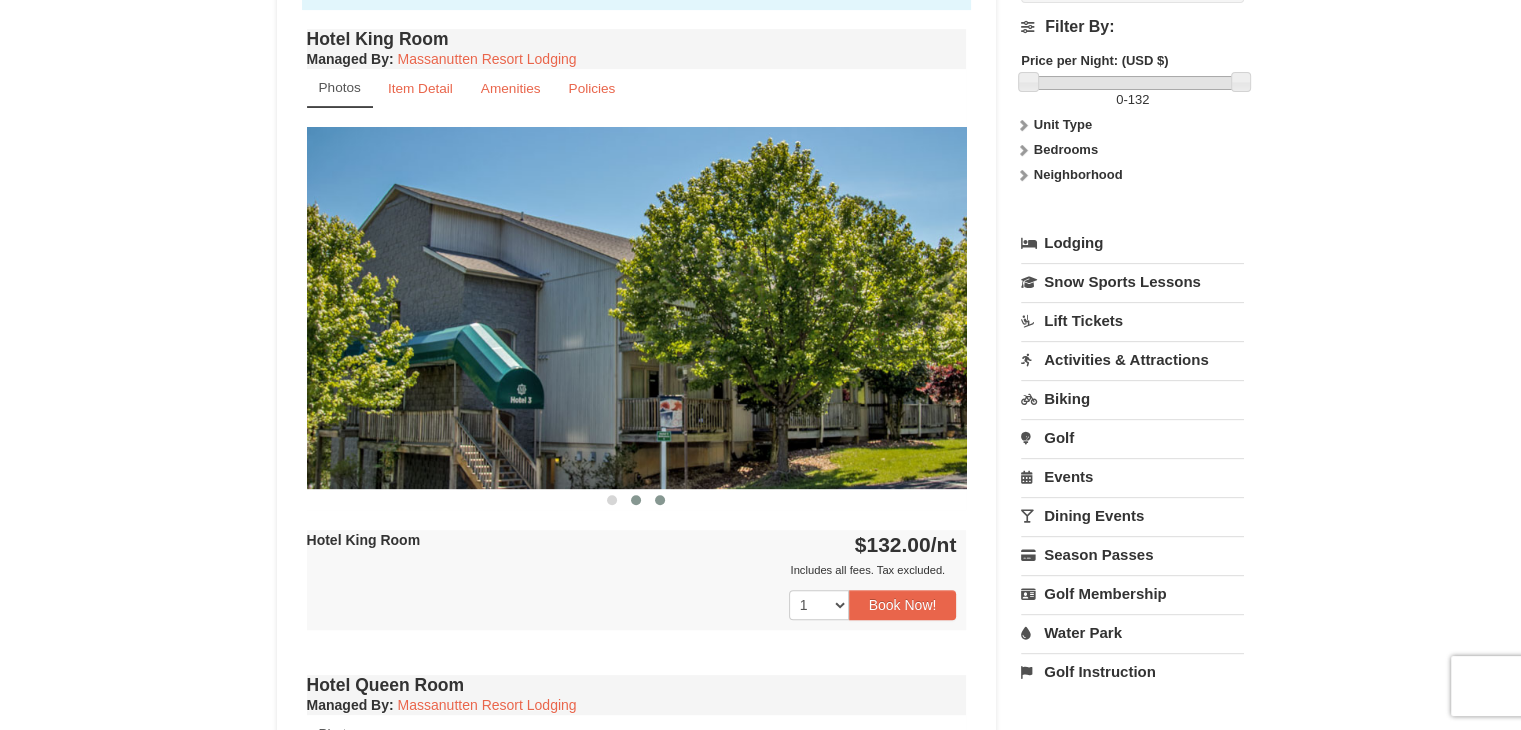 click at bounding box center (636, 500) 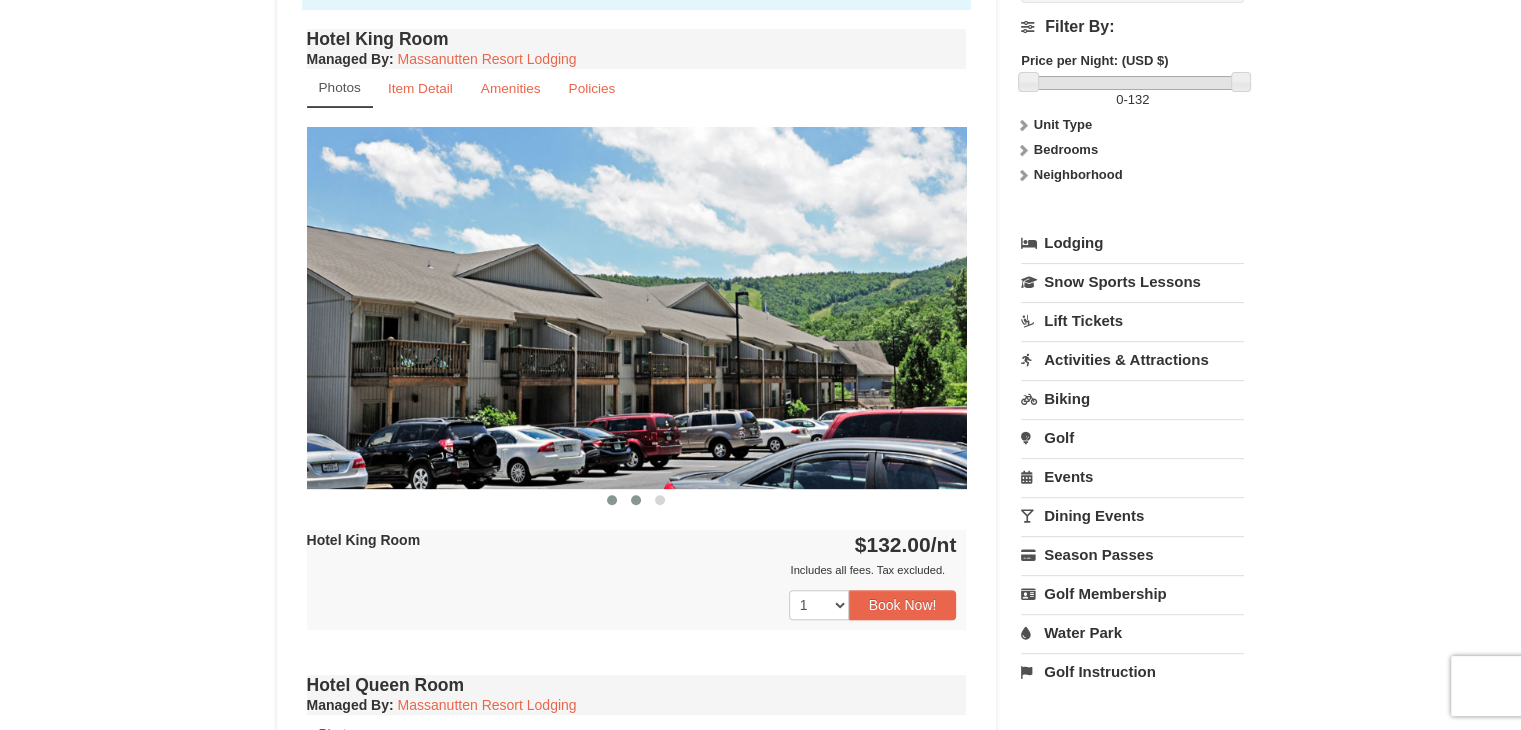 click at bounding box center [612, 500] 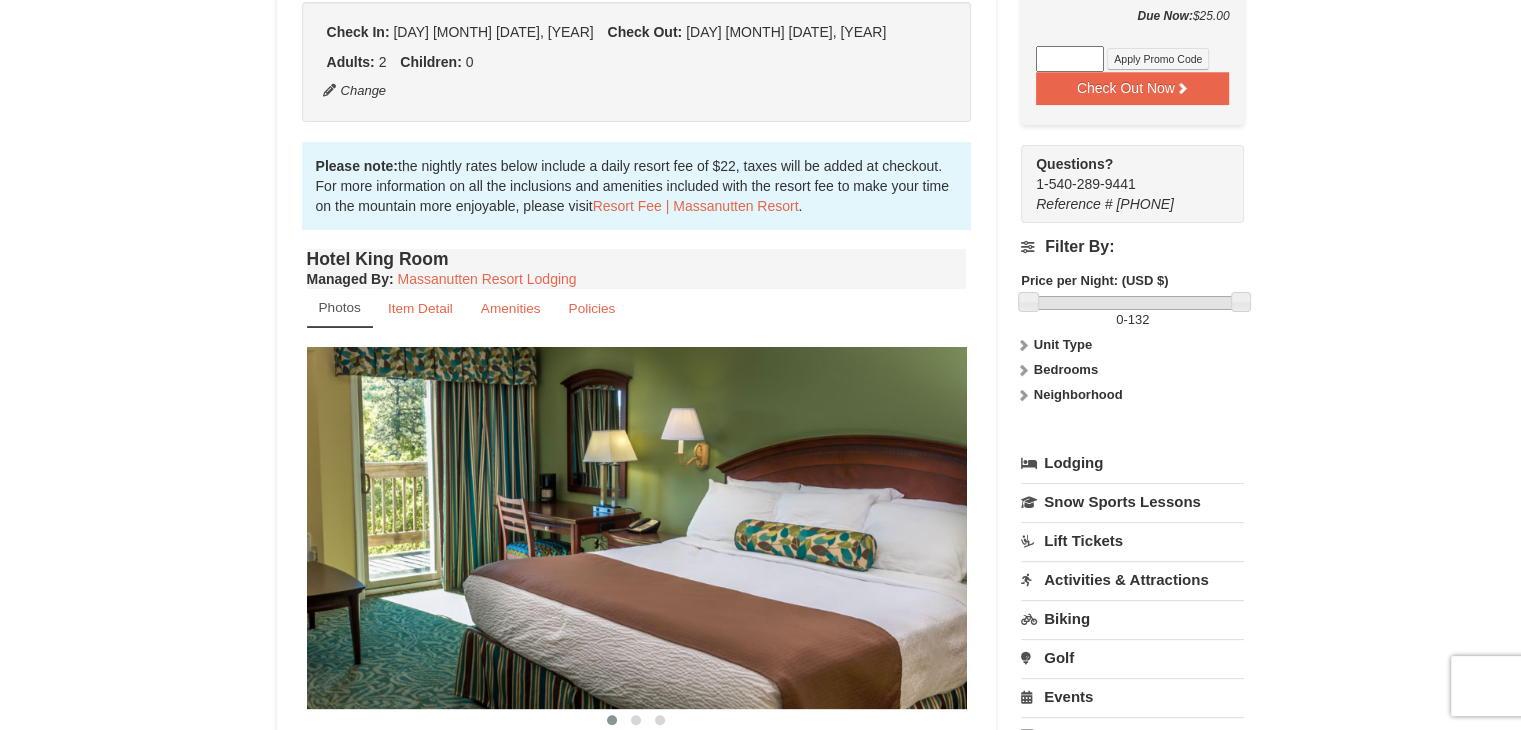 scroll, scrollTop: 514, scrollLeft: 0, axis: vertical 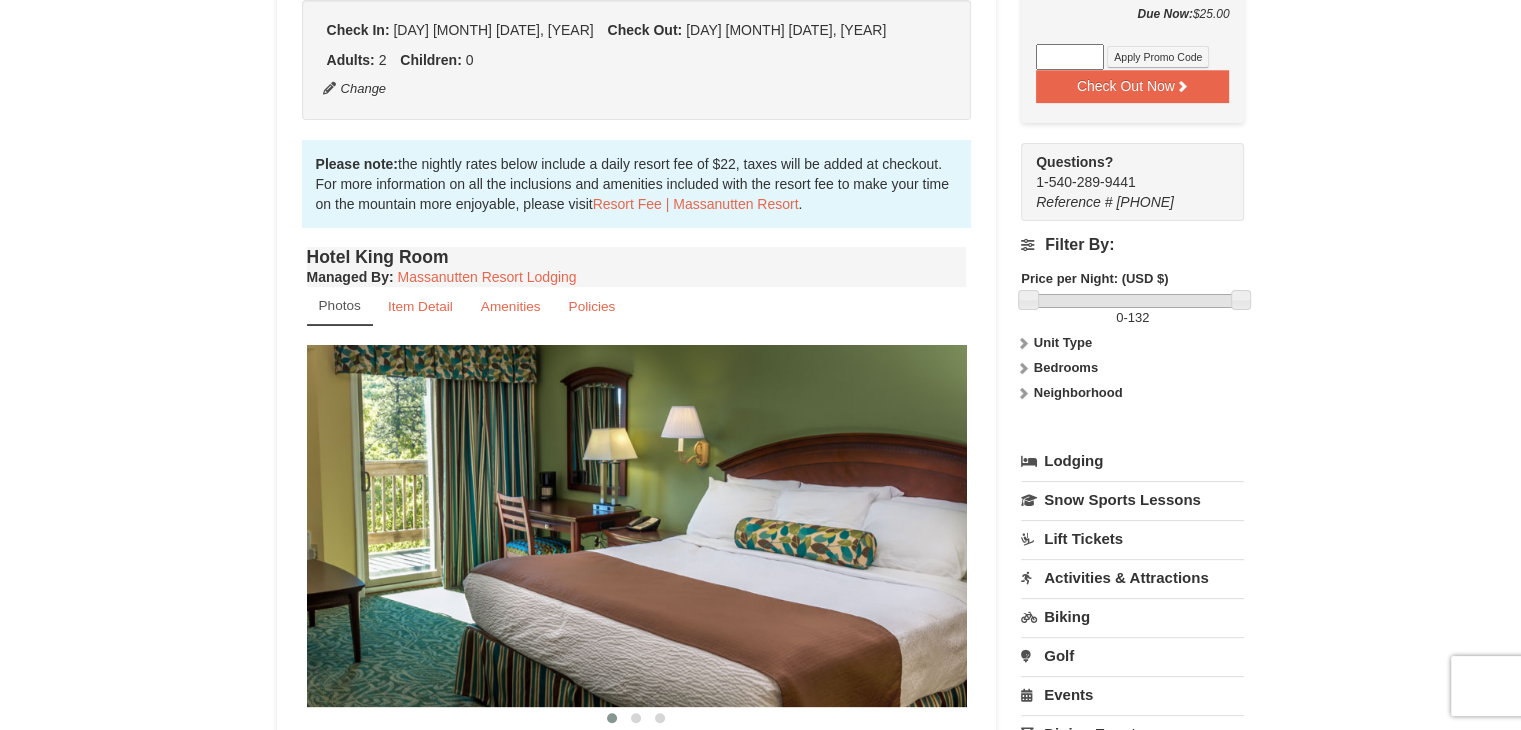 click on "Unit Type" at bounding box center [1063, 342] 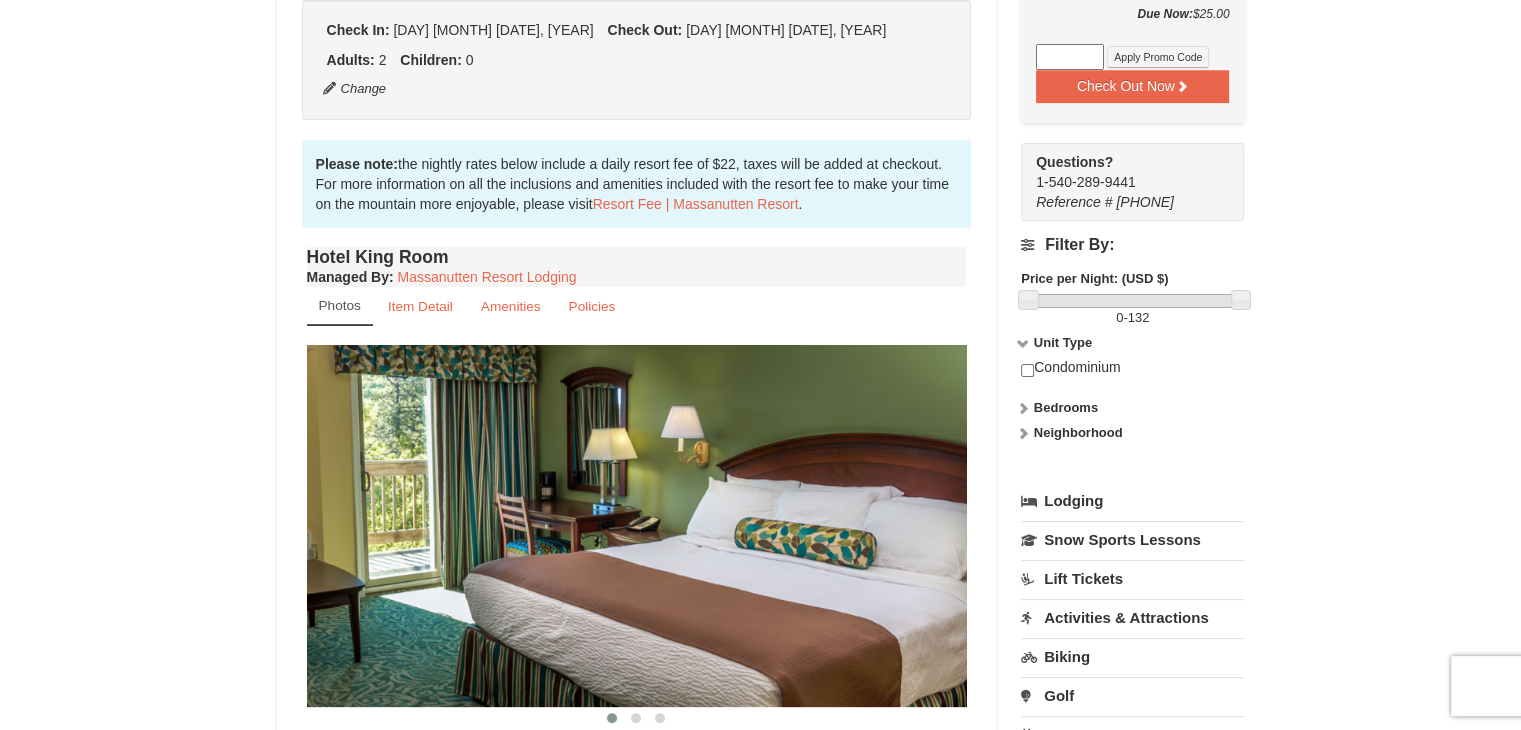 click on "Neighborhood" at bounding box center (1078, 432) 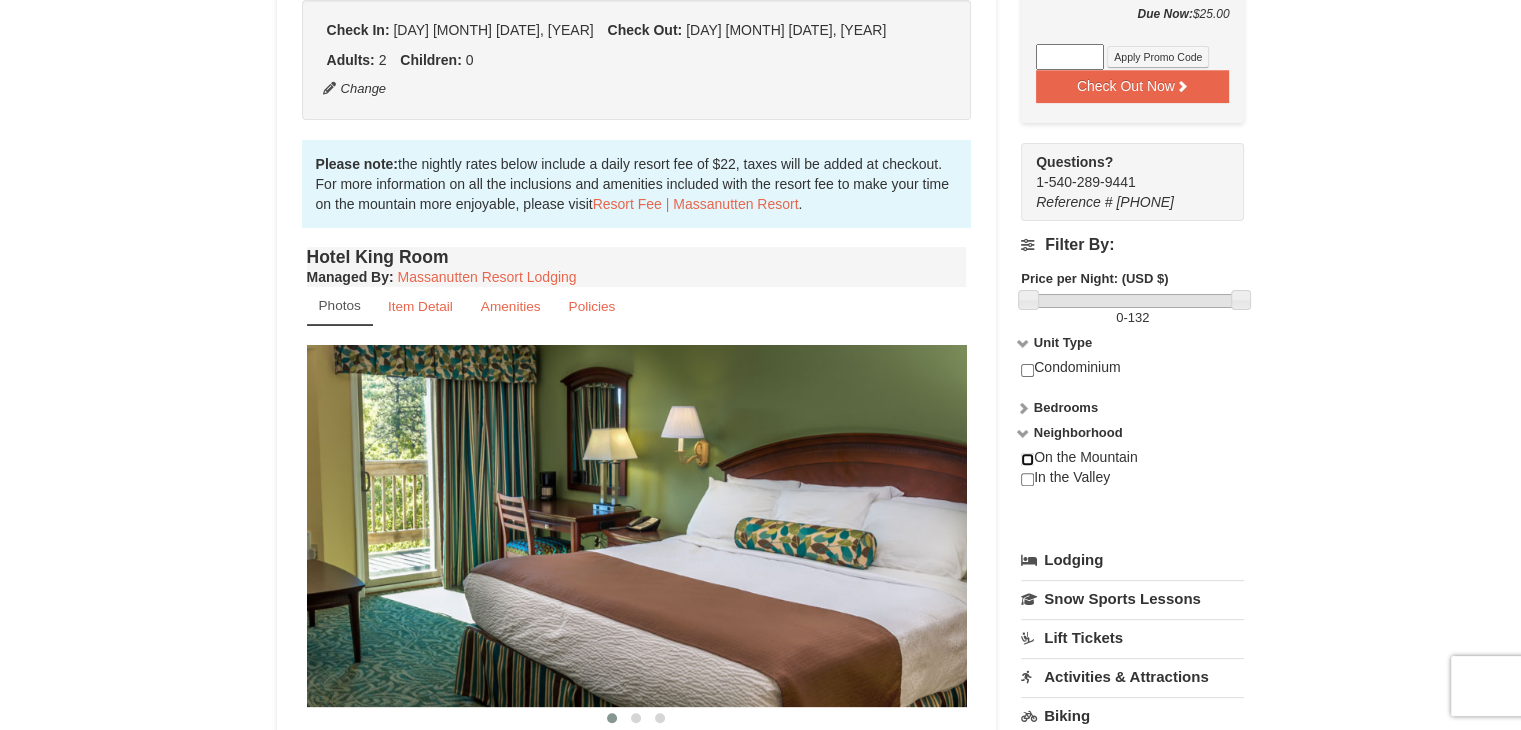 click at bounding box center [1027, 459] 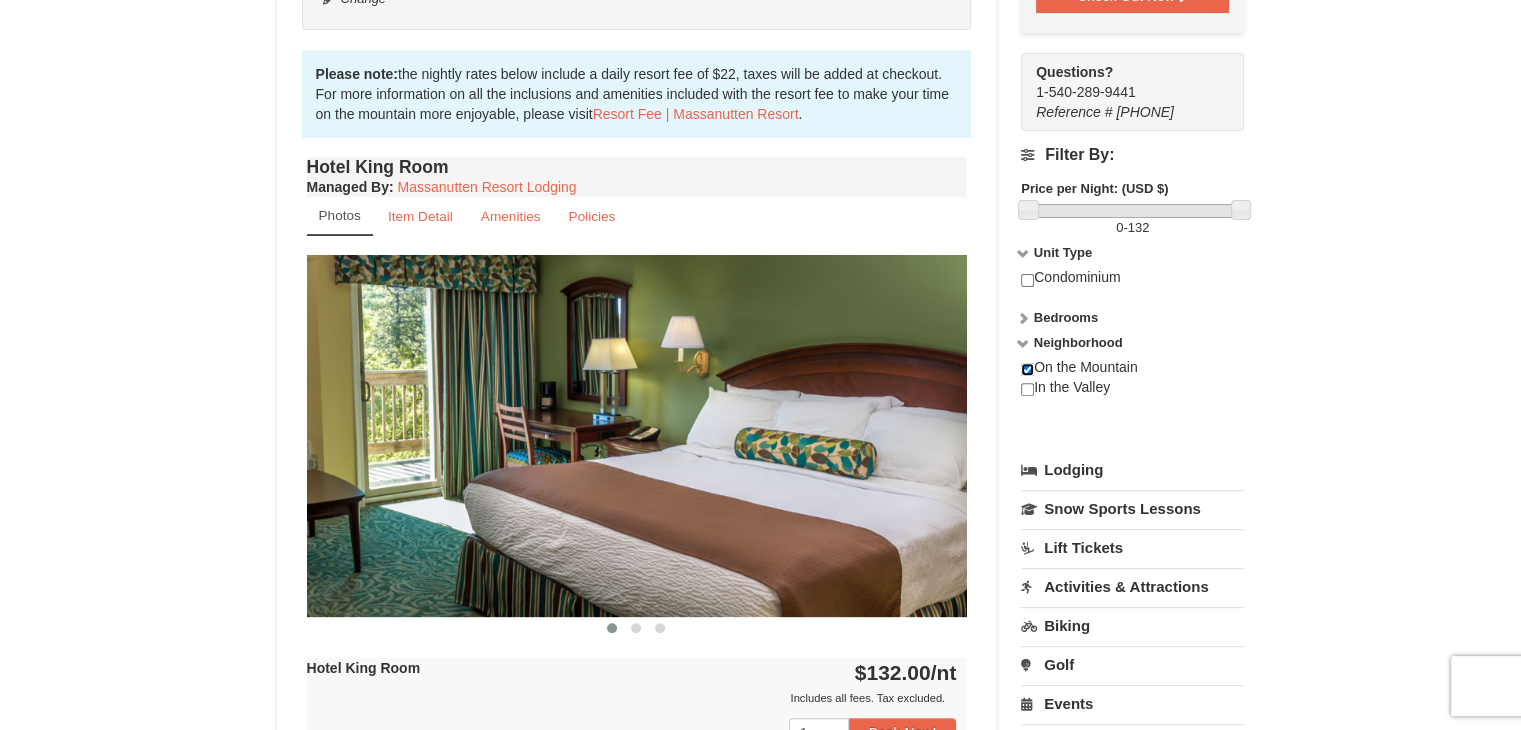 scroll, scrollTop: 604, scrollLeft: 0, axis: vertical 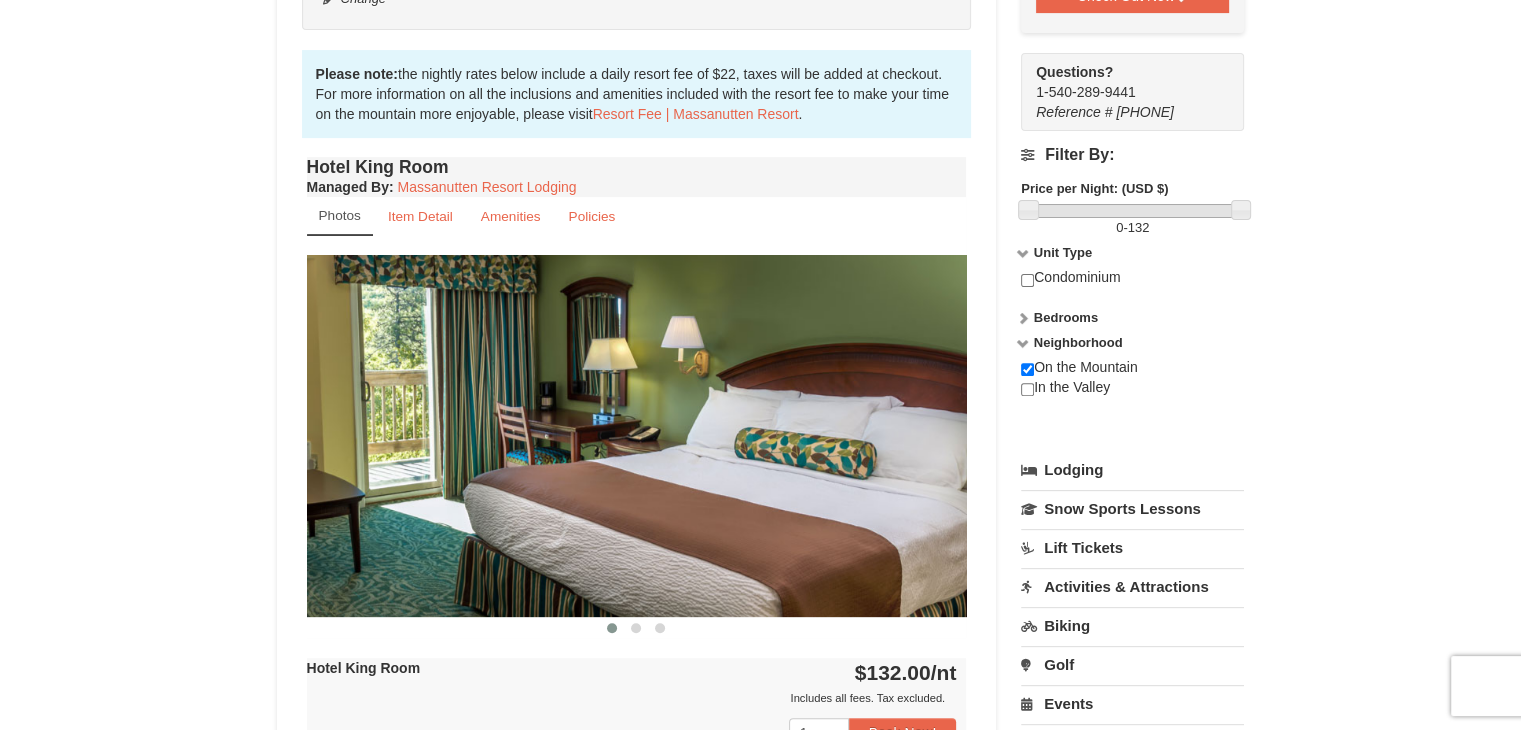 click on "Bedrooms" at bounding box center [1066, 317] 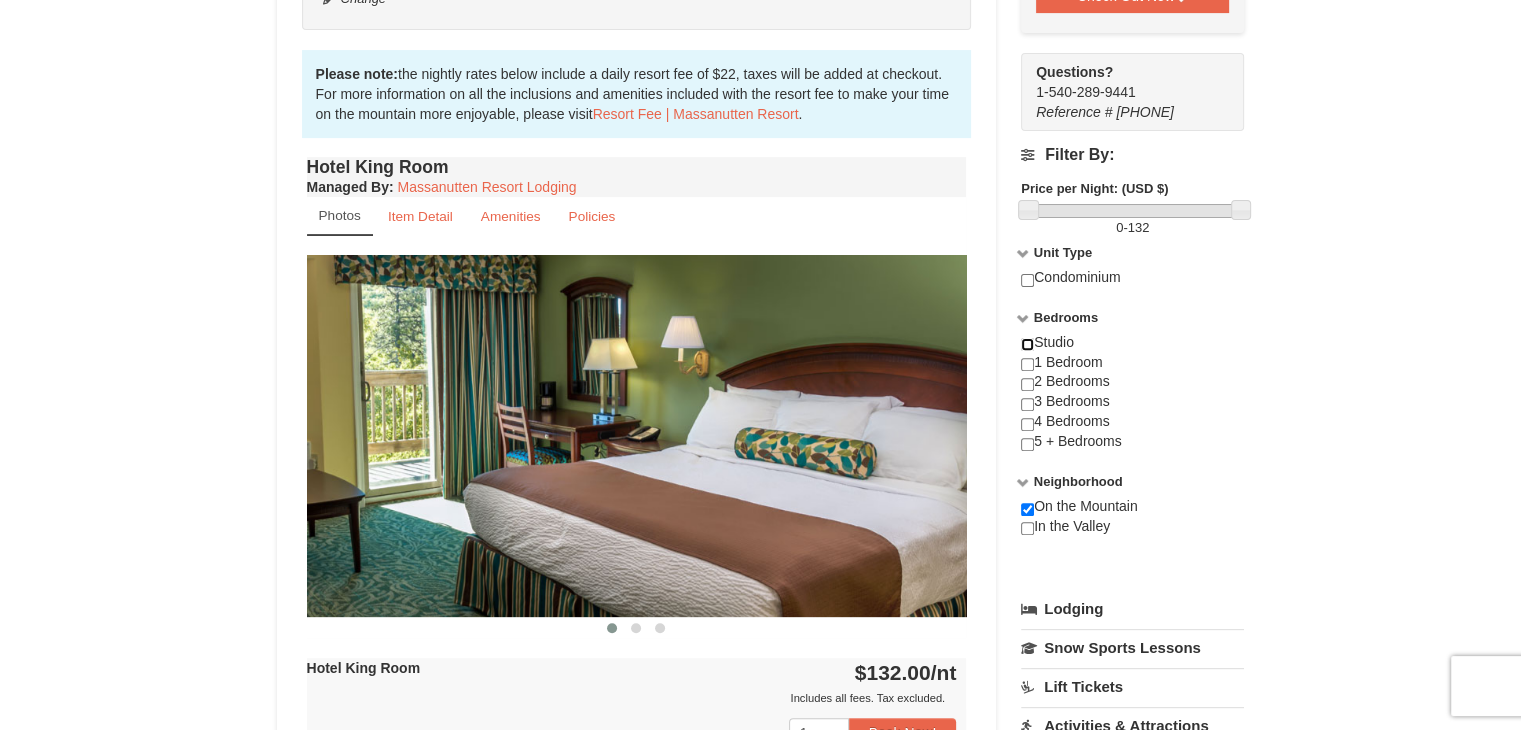 click at bounding box center [1027, 344] 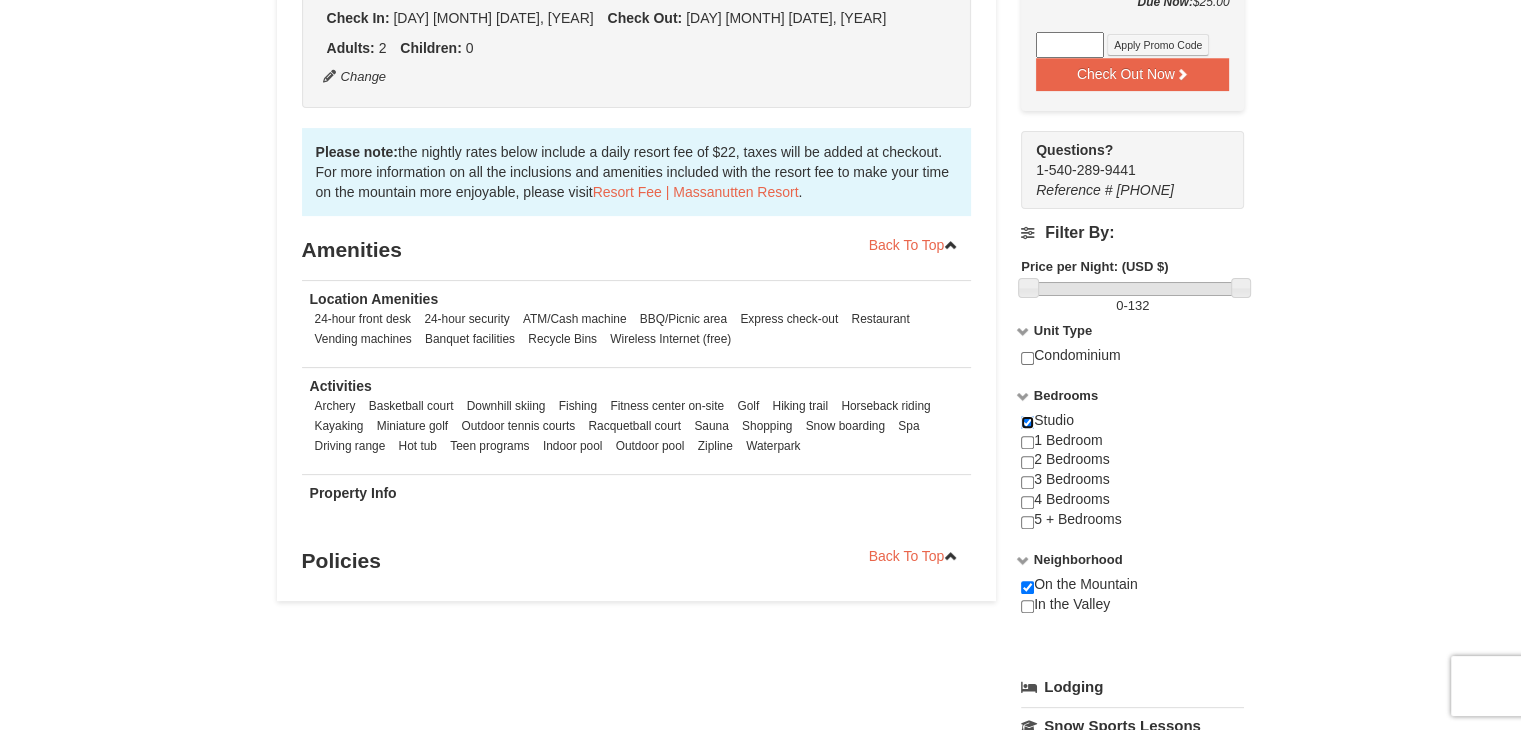 scroll, scrollTop: 524, scrollLeft: 0, axis: vertical 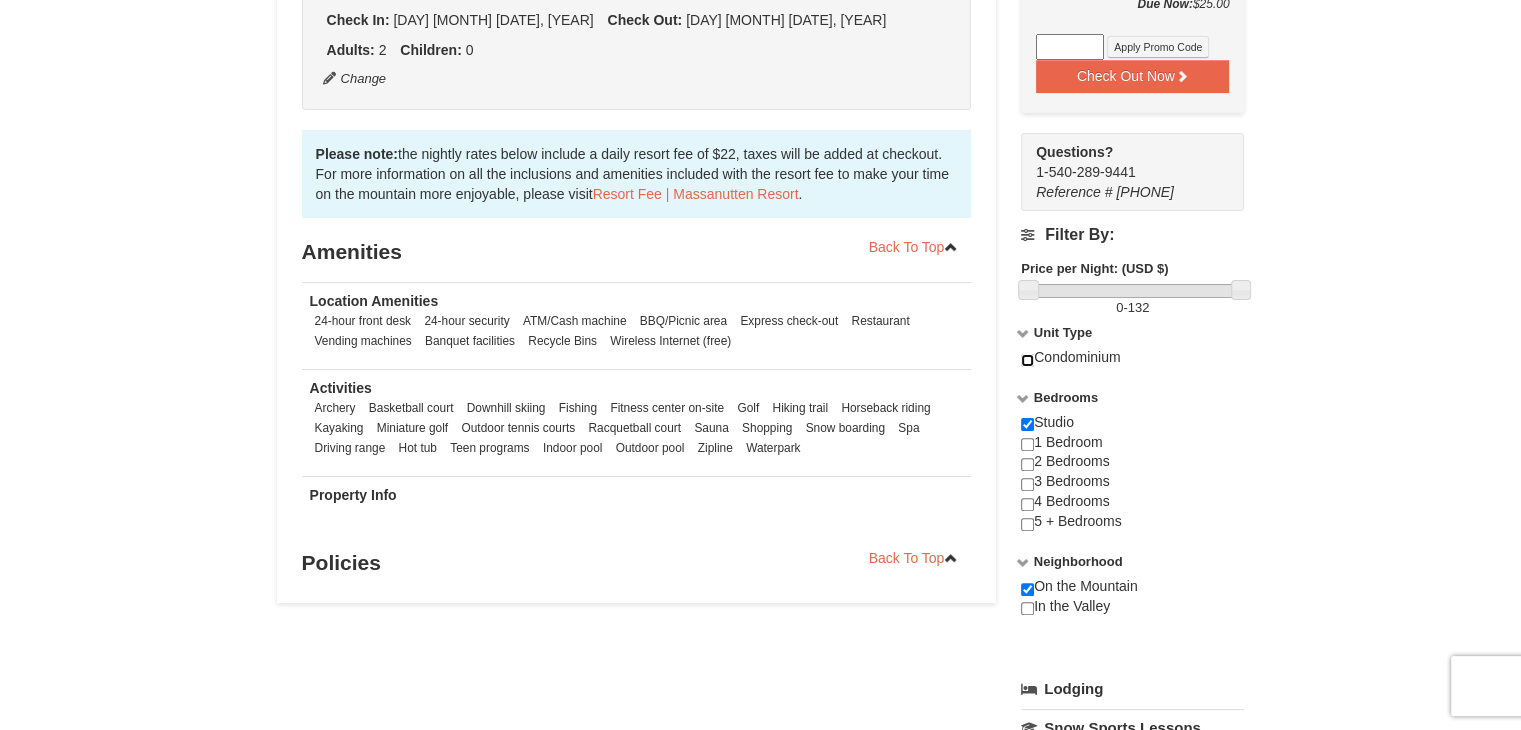 click at bounding box center [1027, 360] 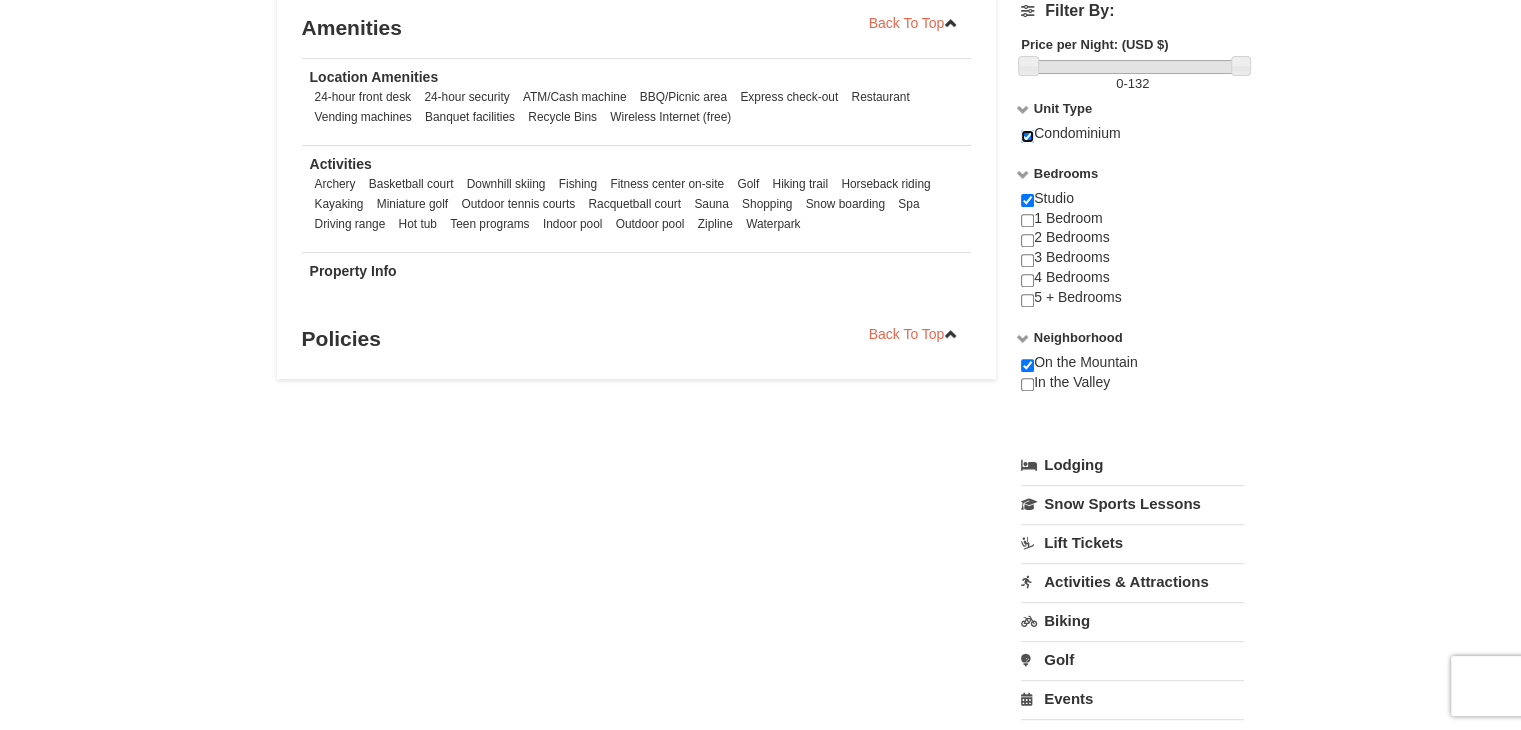 scroll, scrollTop: 786, scrollLeft: 0, axis: vertical 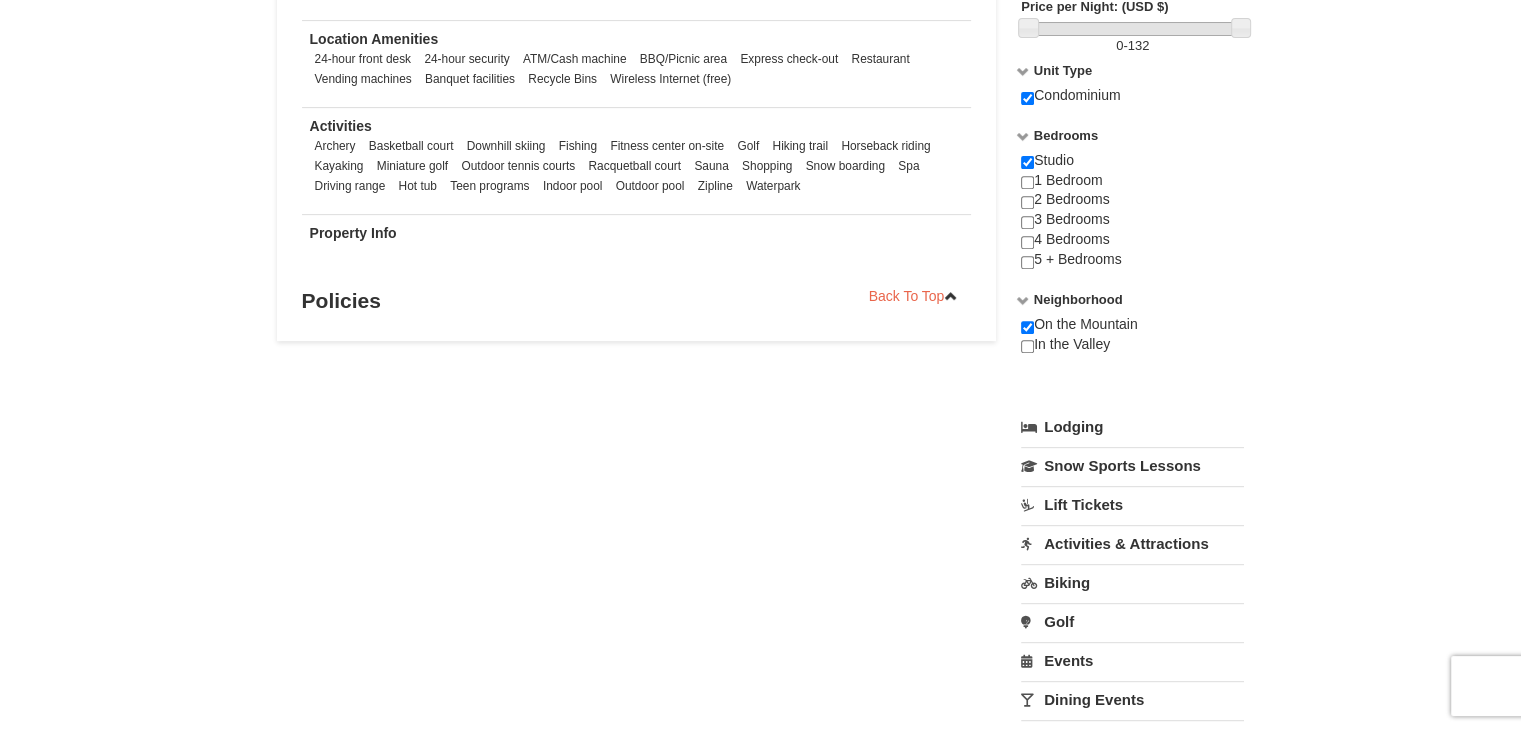 click on "Lodging" at bounding box center [1132, 427] 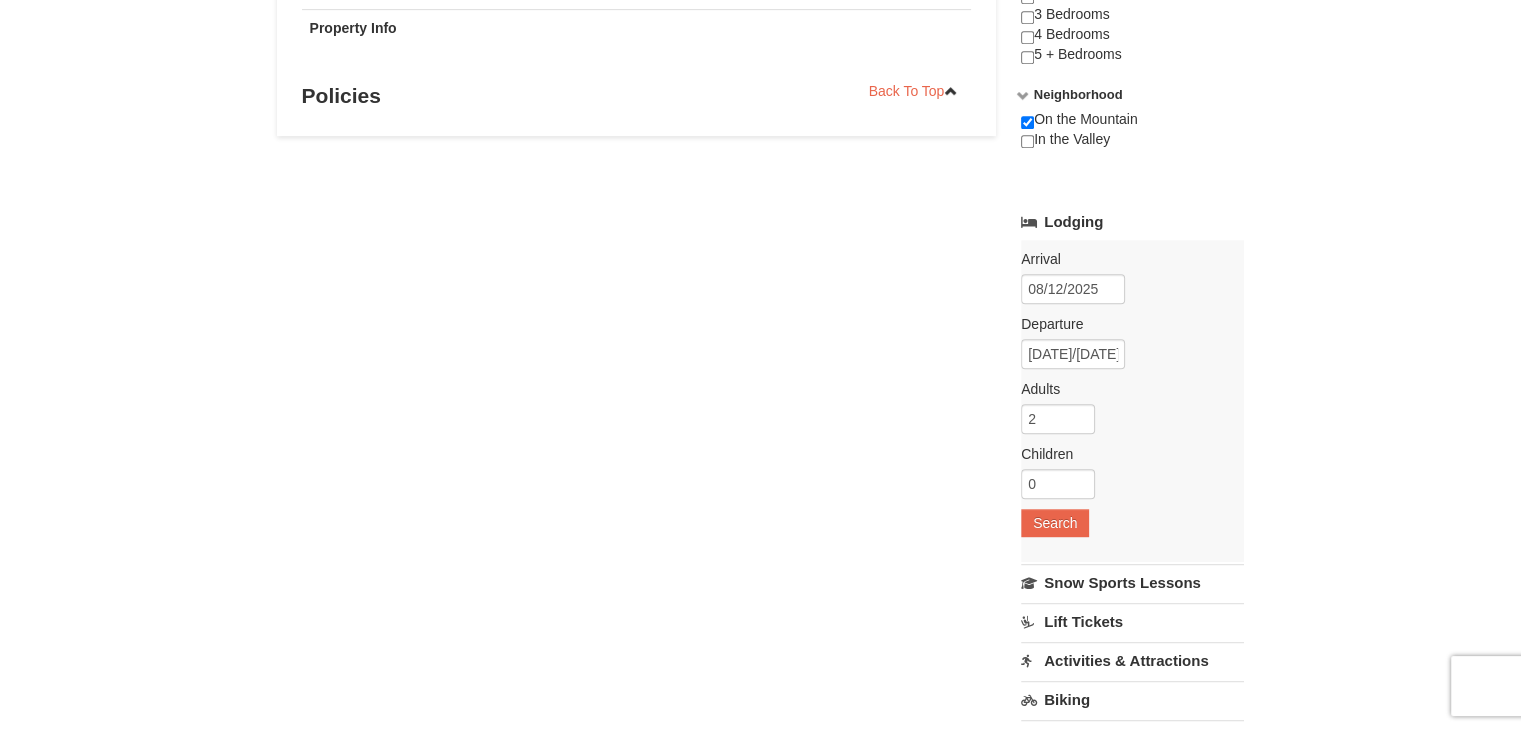 scroll, scrollTop: 1006, scrollLeft: 0, axis: vertical 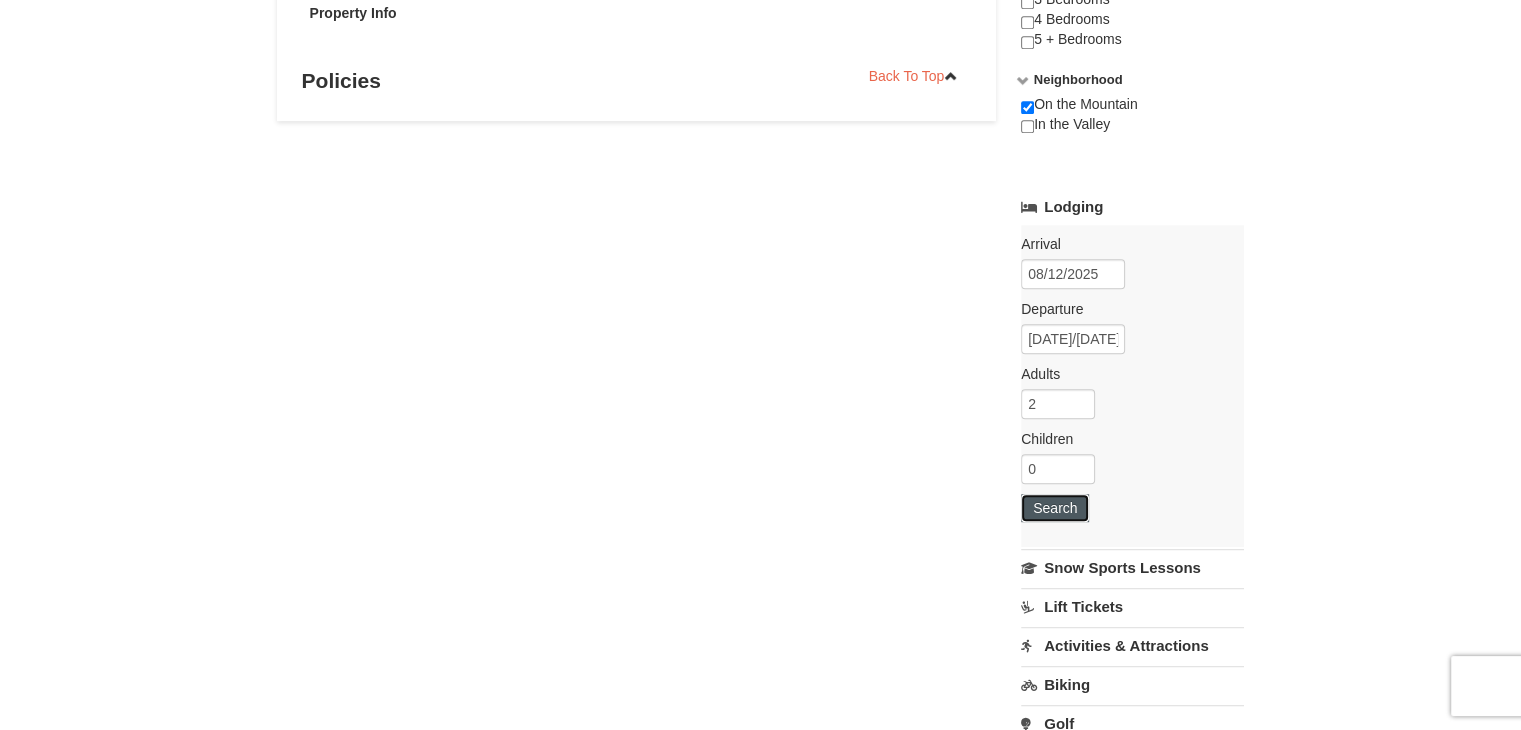 click on "Search" at bounding box center (1055, 508) 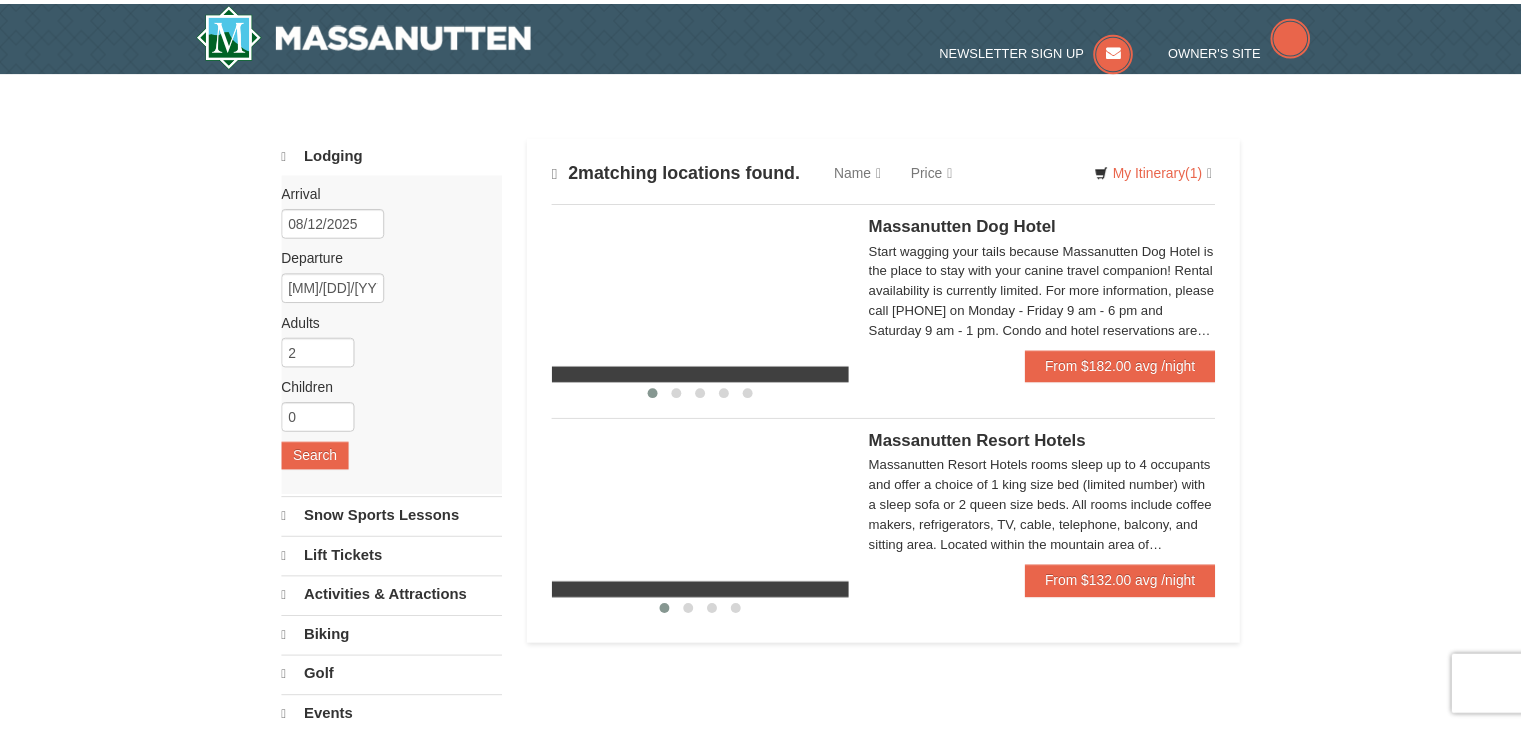 scroll, scrollTop: 0, scrollLeft: 0, axis: both 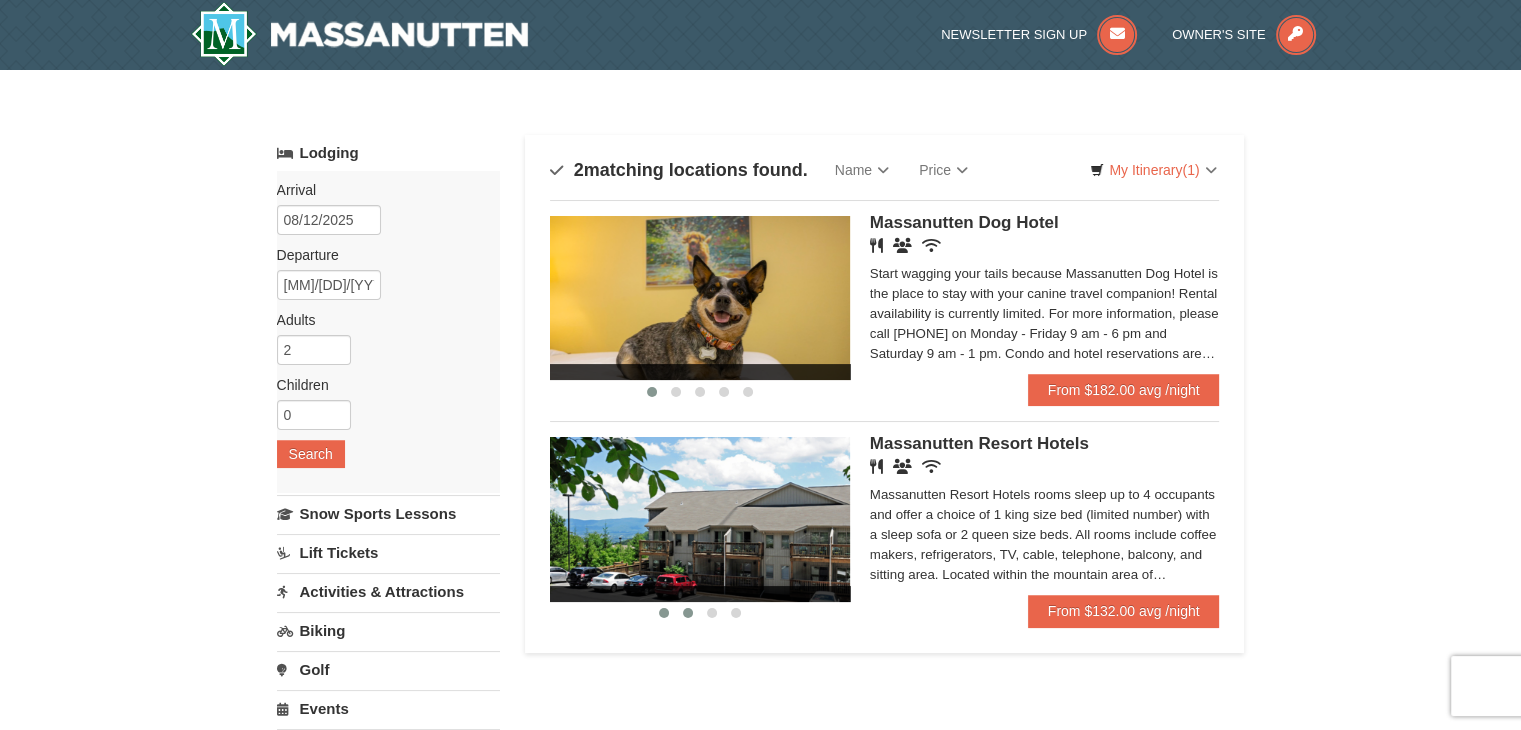 click at bounding box center (688, 613) 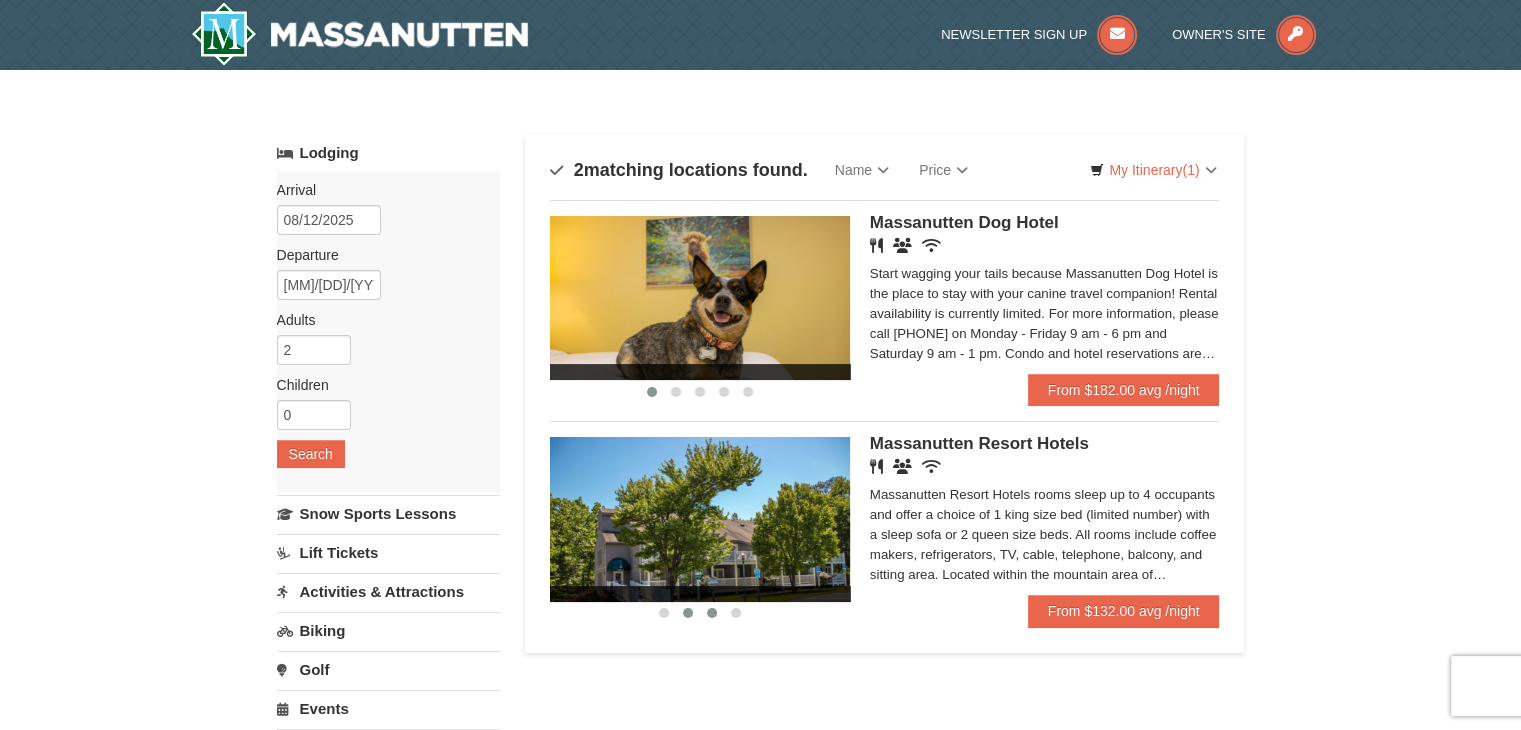 click at bounding box center [712, 613] 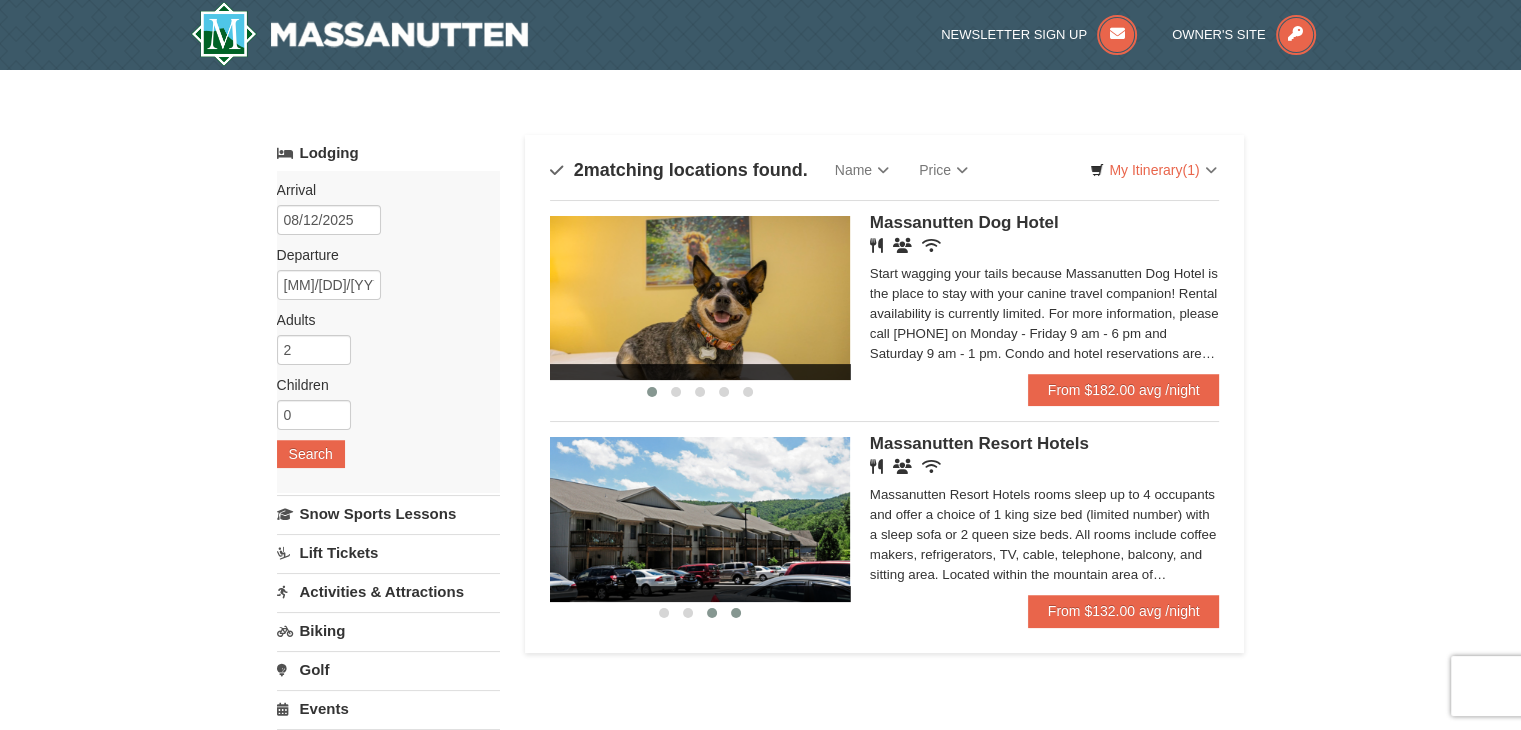 click at bounding box center [736, 613] 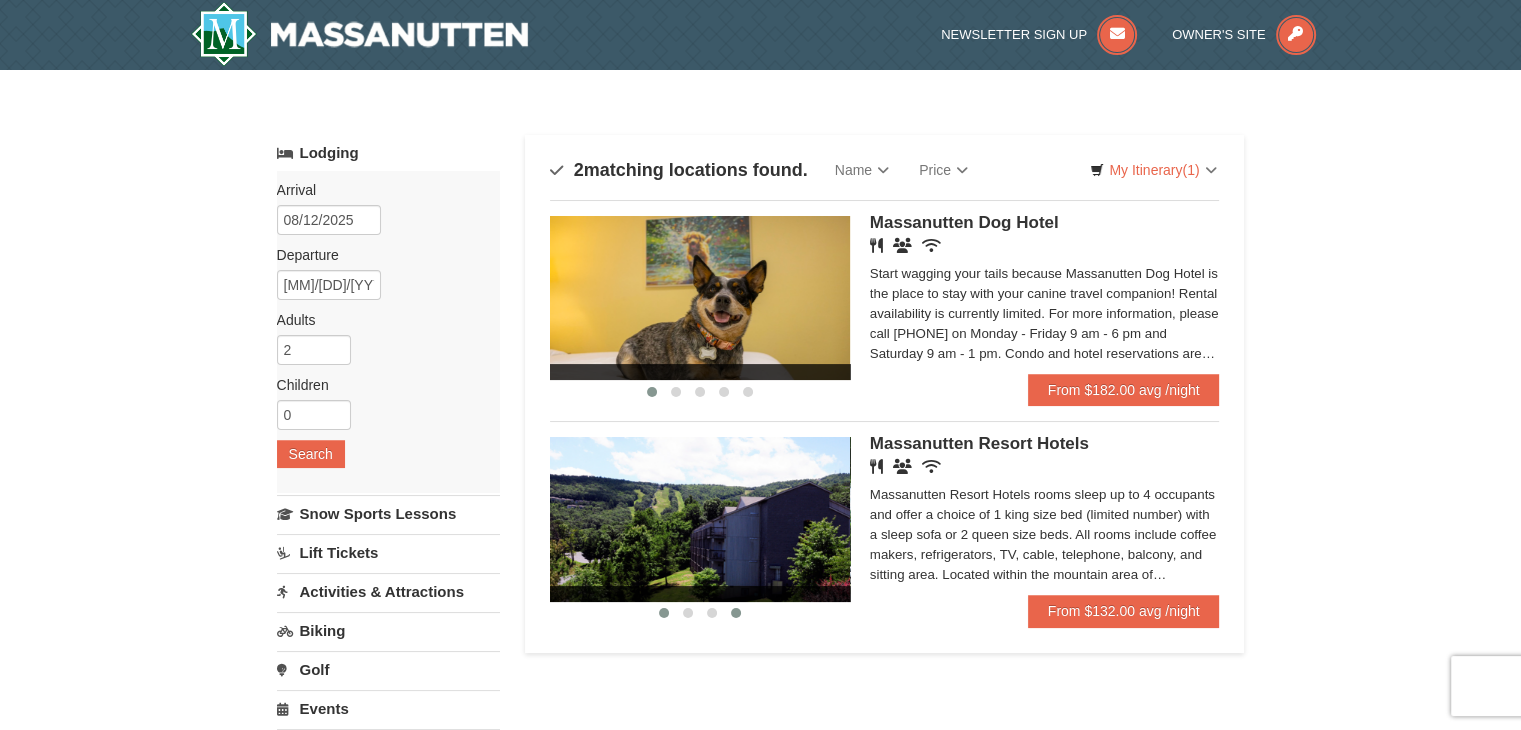 click at bounding box center [664, 613] 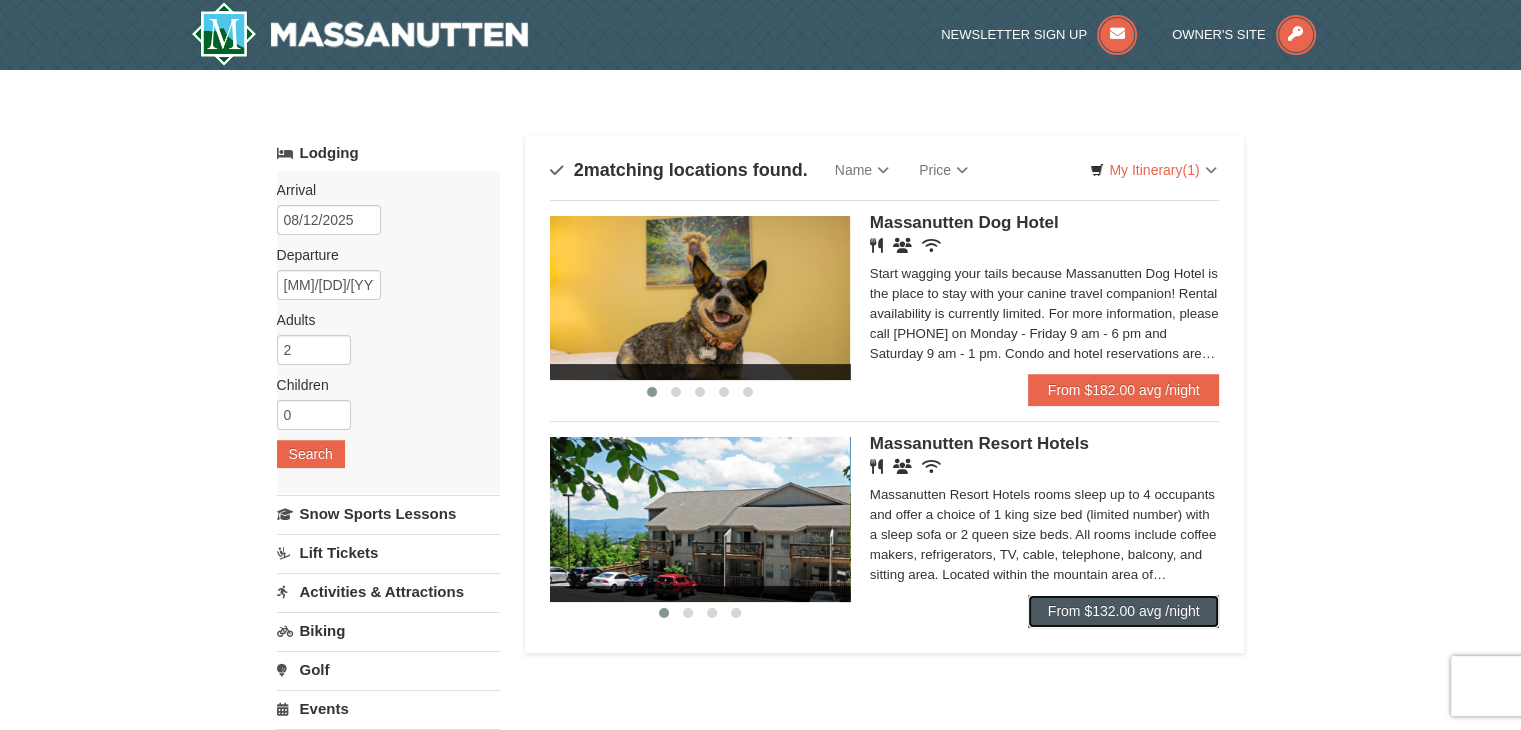 click on "From $132.00 avg /night" at bounding box center (1124, 611) 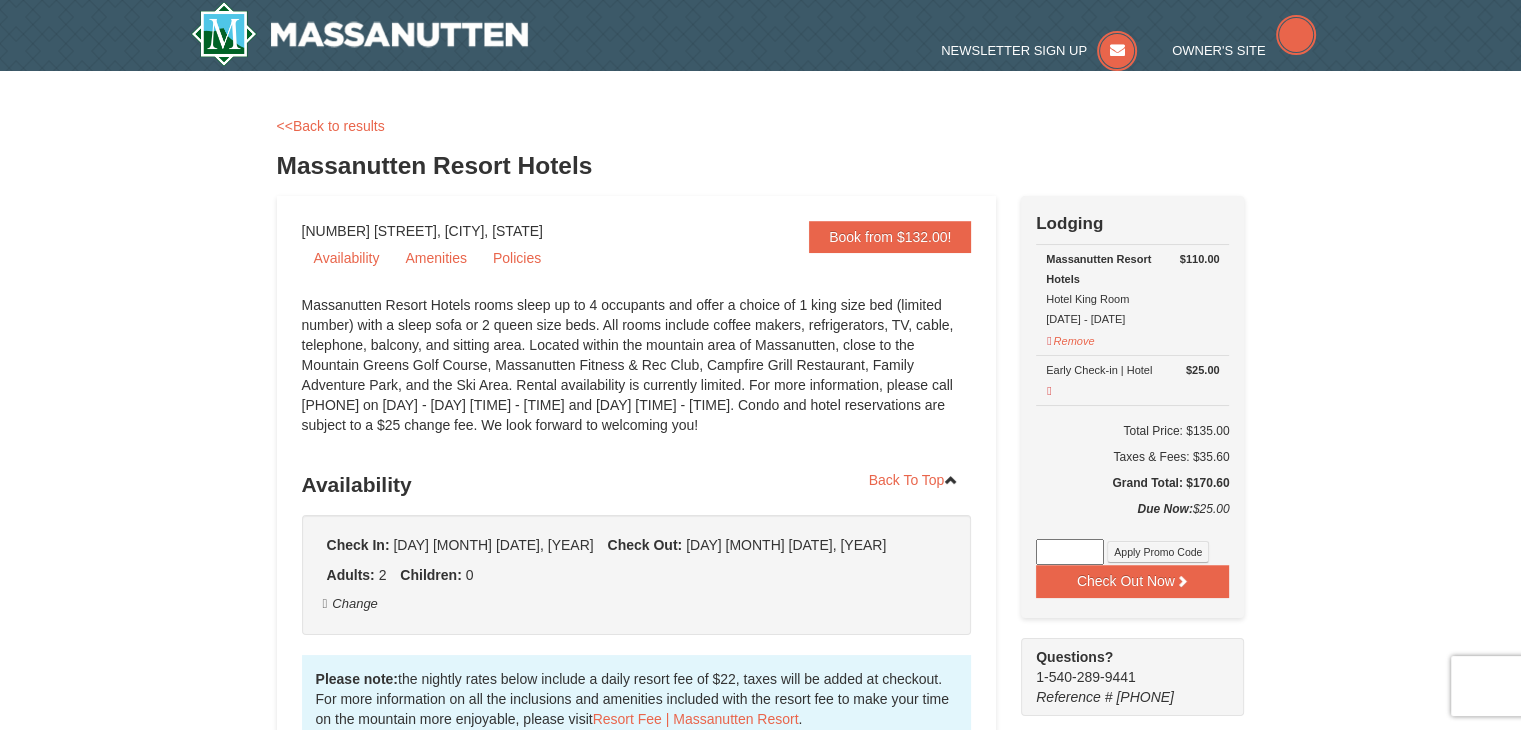 scroll, scrollTop: 106, scrollLeft: 0, axis: vertical 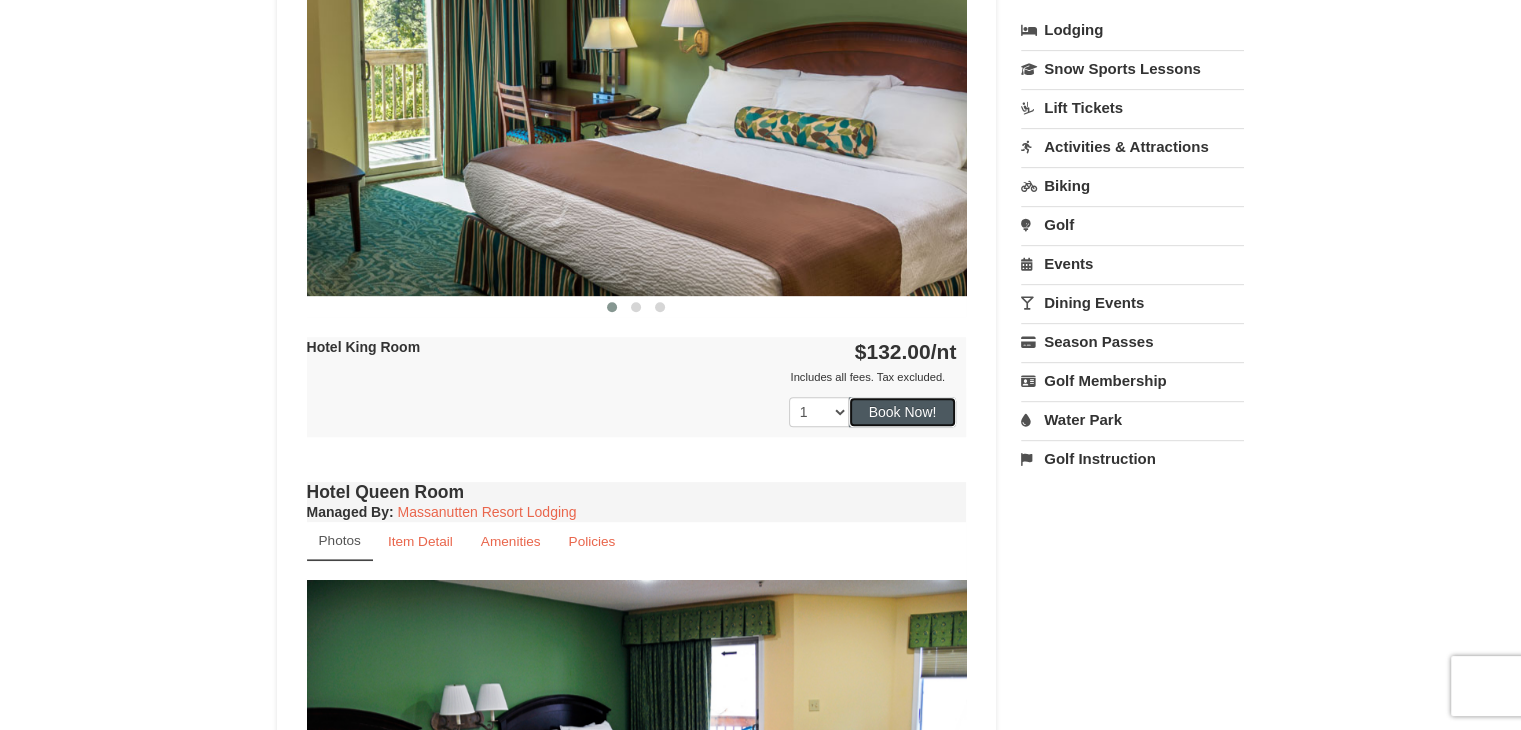 click on "Book Now!" at bounding box center [903, 412] 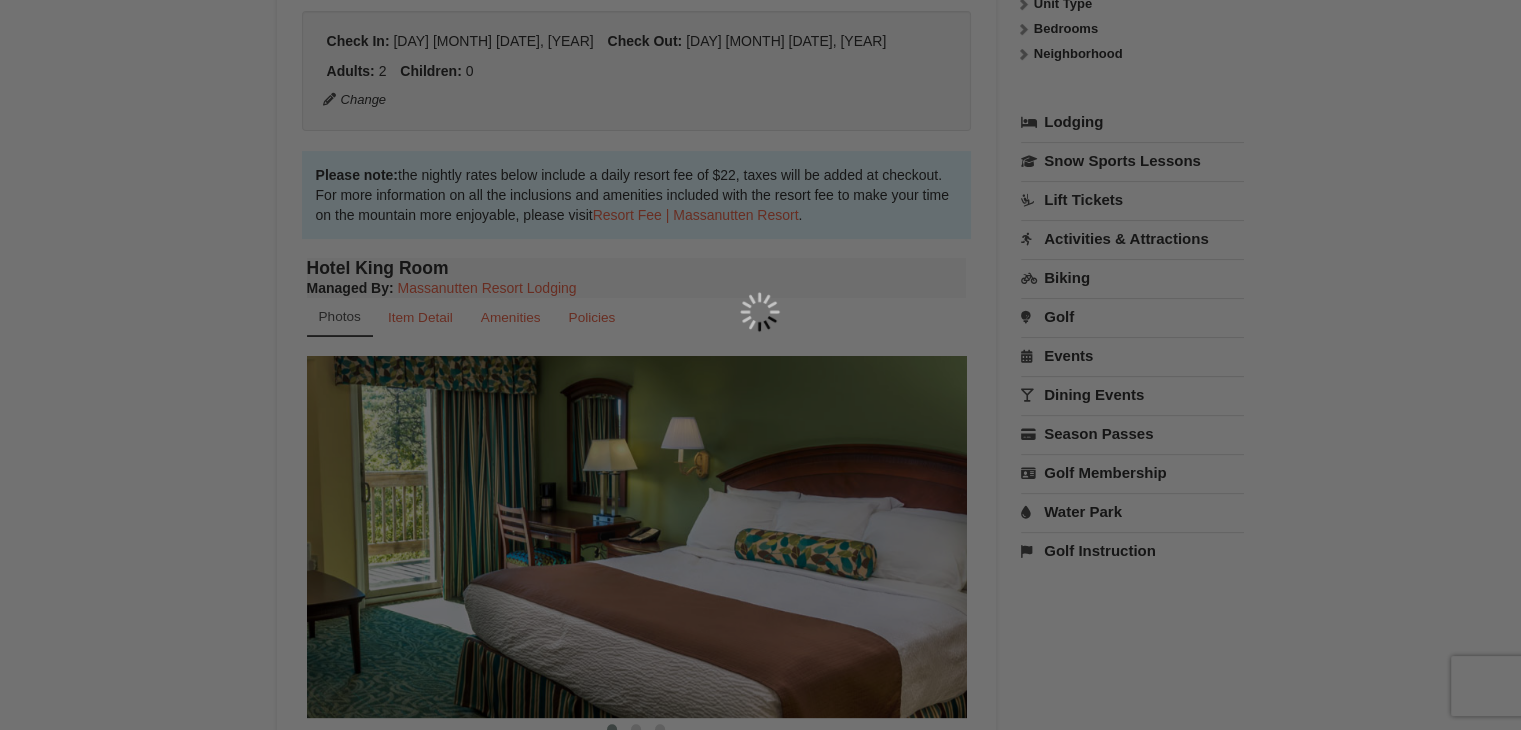 scroll, scrollTop: 195, scrollLeft: 0, axis: vertical 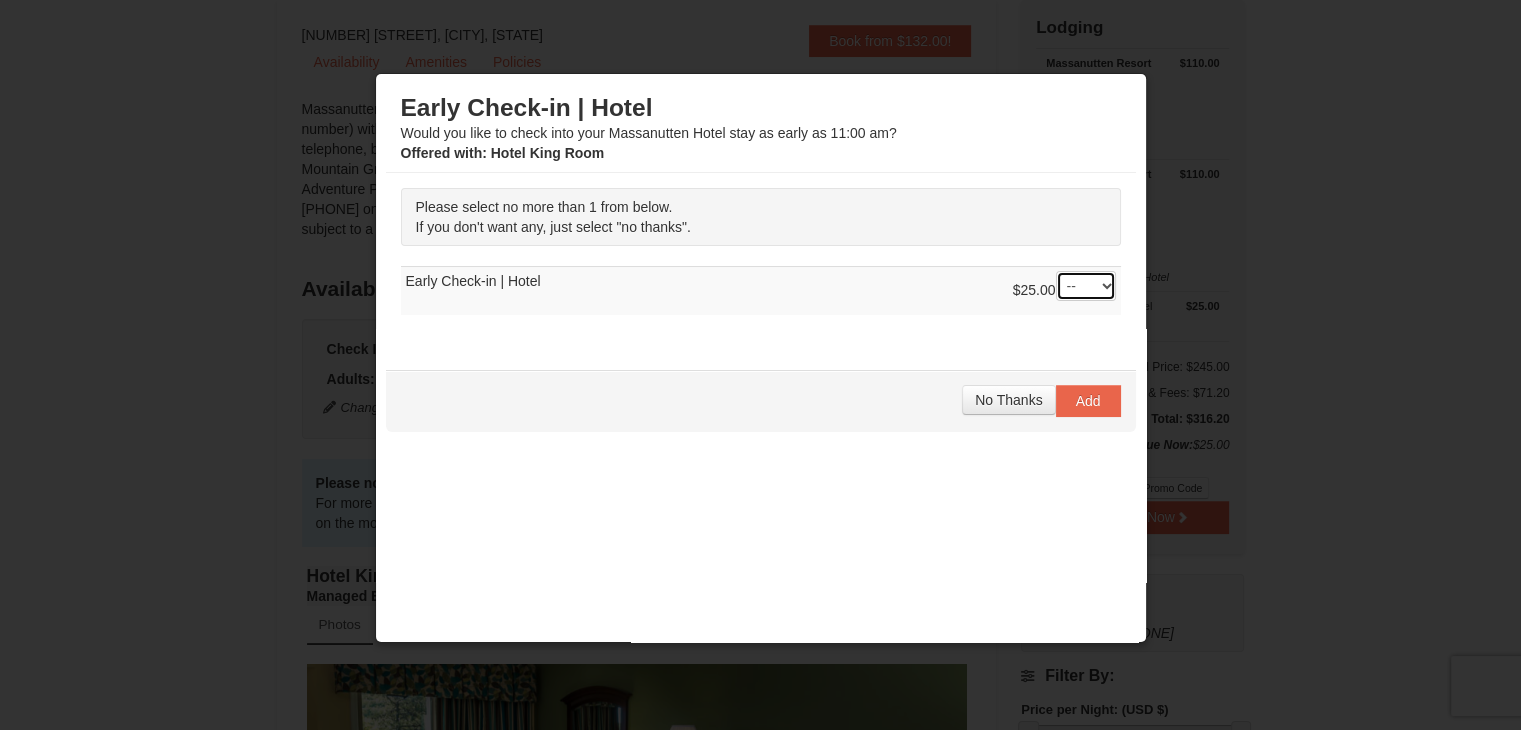 click on "--
01" at bounding box center [1086, 286] 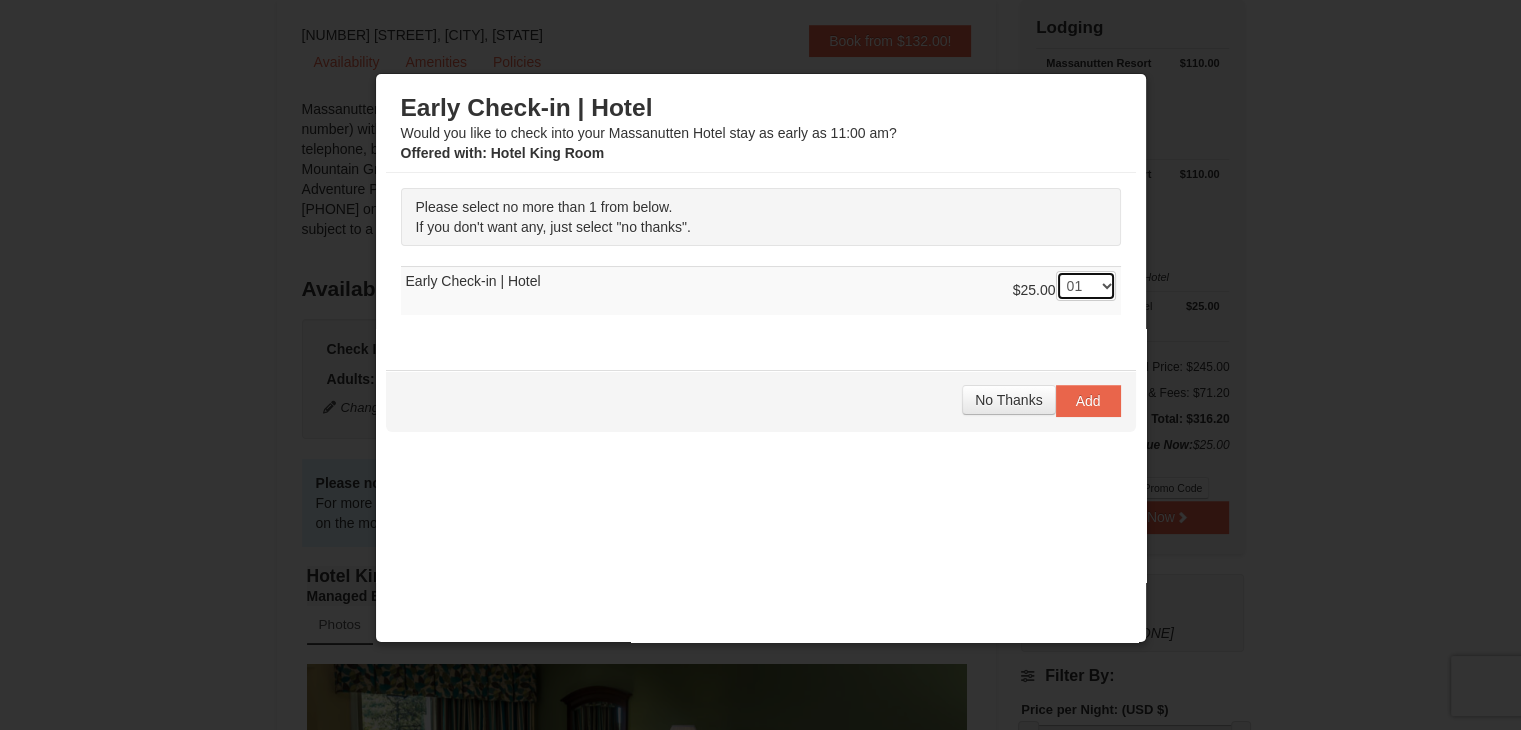 click on "--
01" at bounding box center (1086, 286) 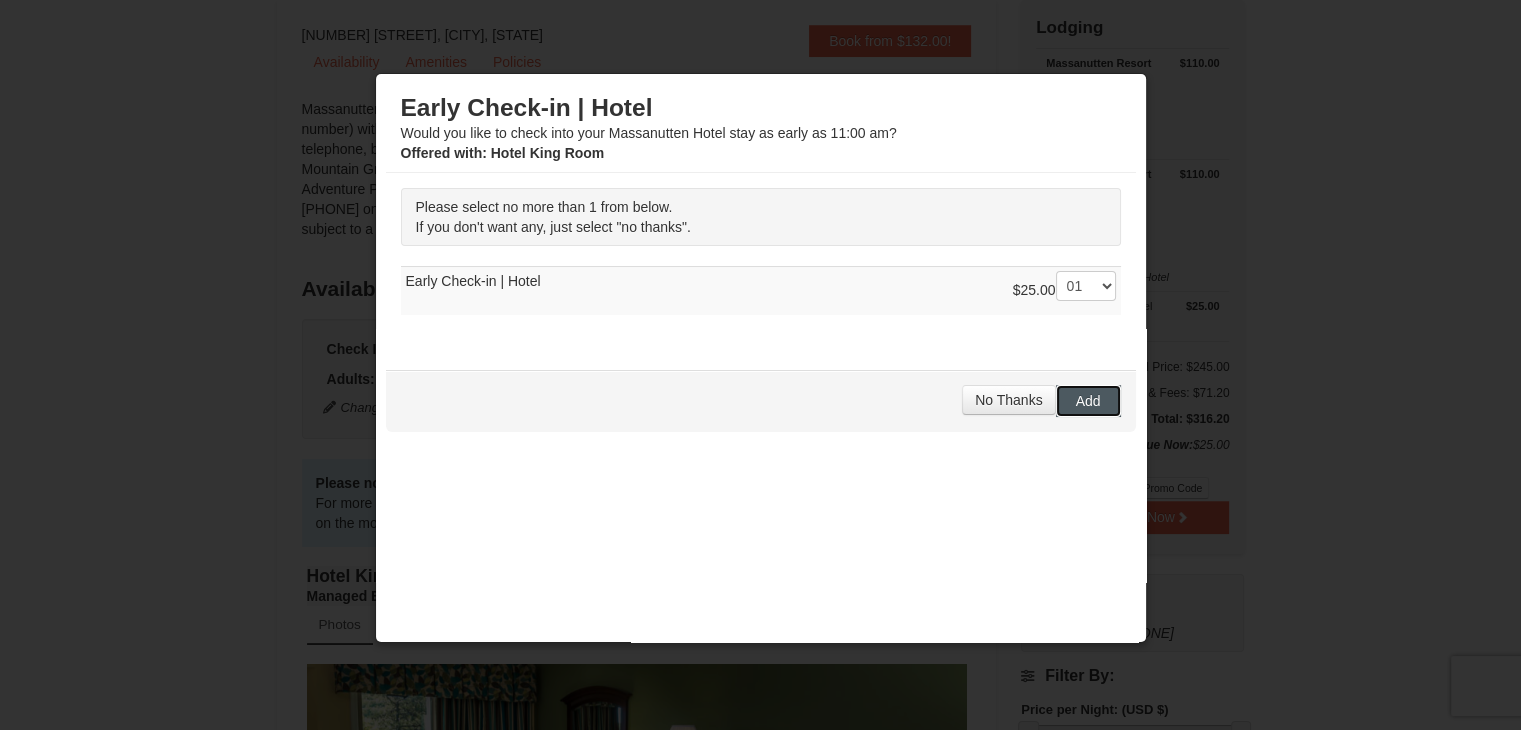 click on "Add" at bounding box center [1088, 401] 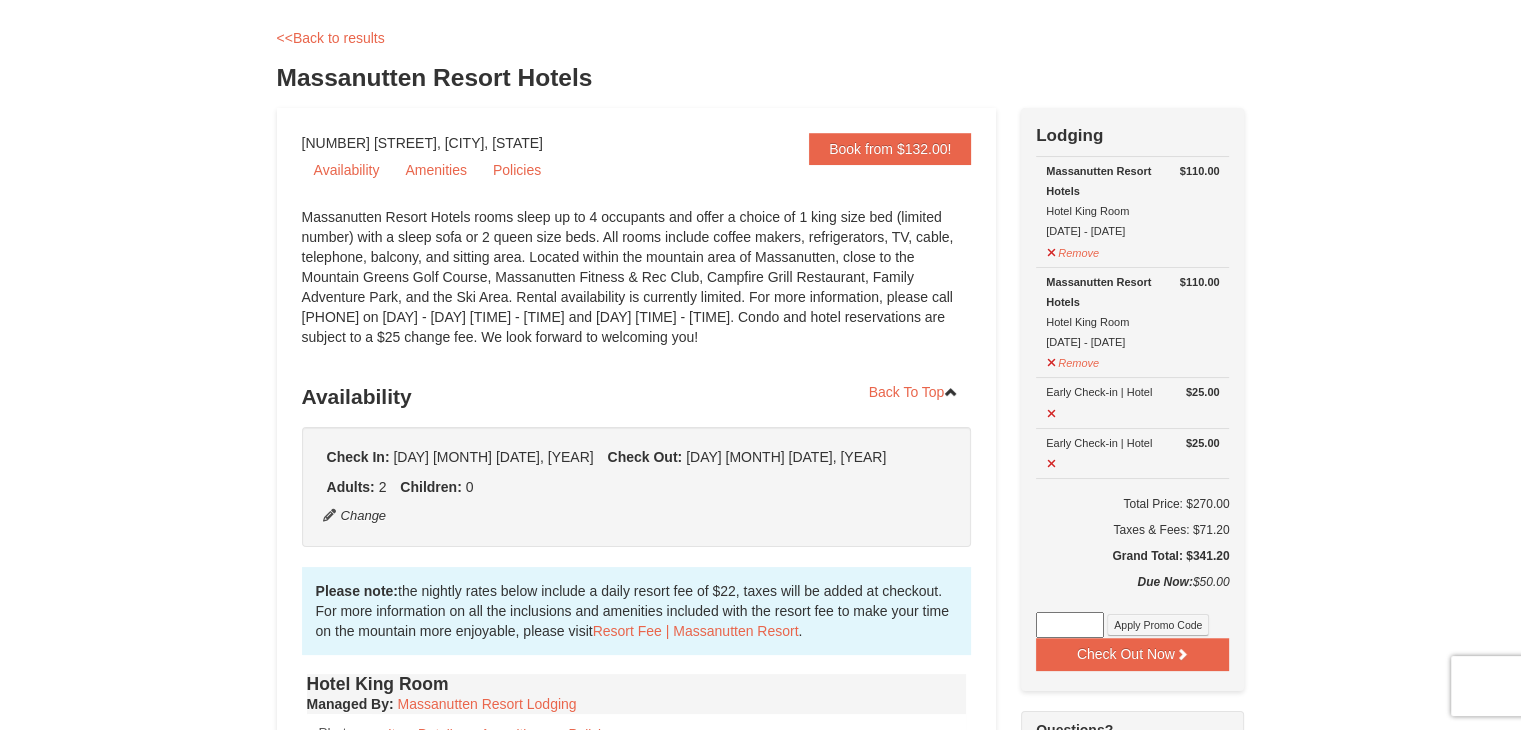 scroll, scrollTop: 86, scrollLeft: 0, axis: vertical 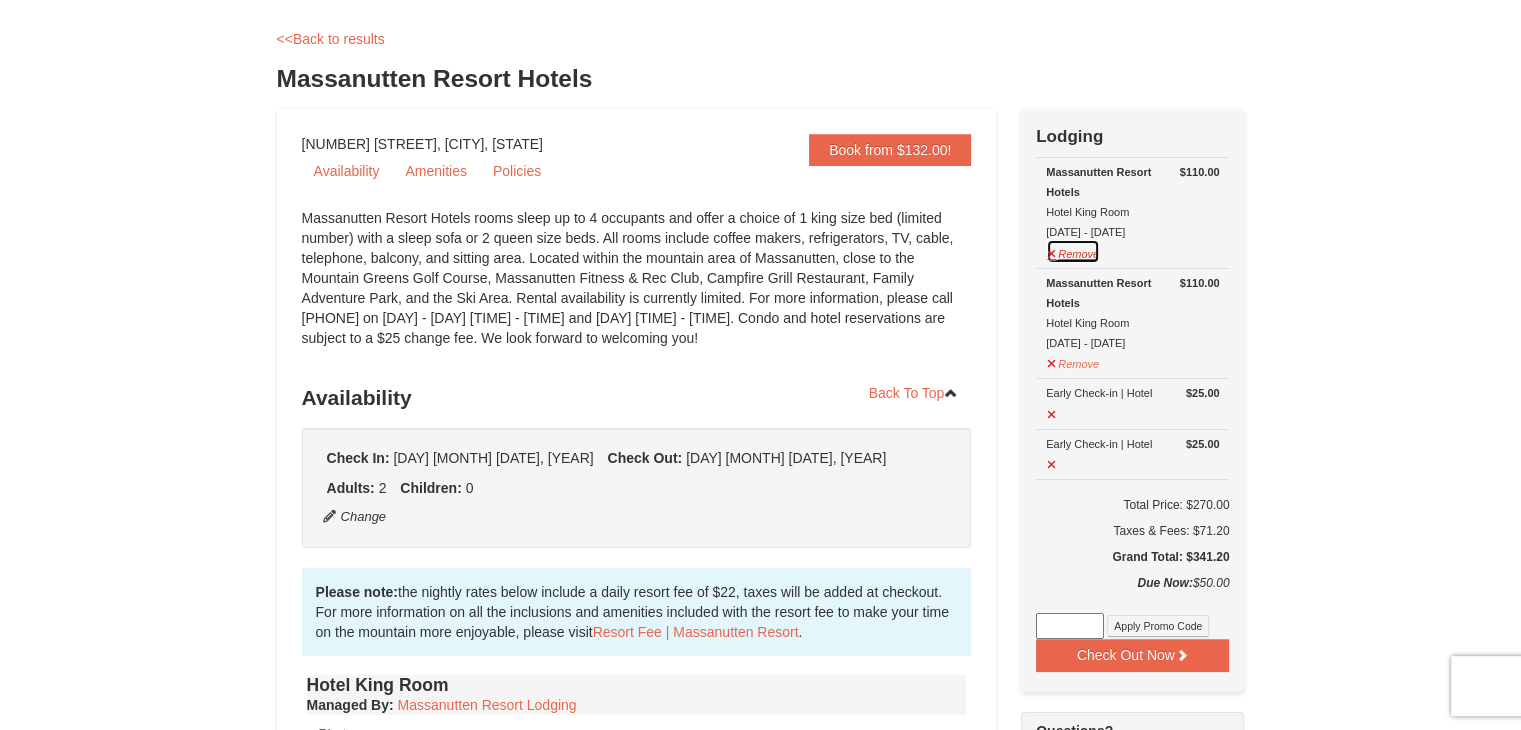 click on "Remove" at bounding box center [1073, 251] 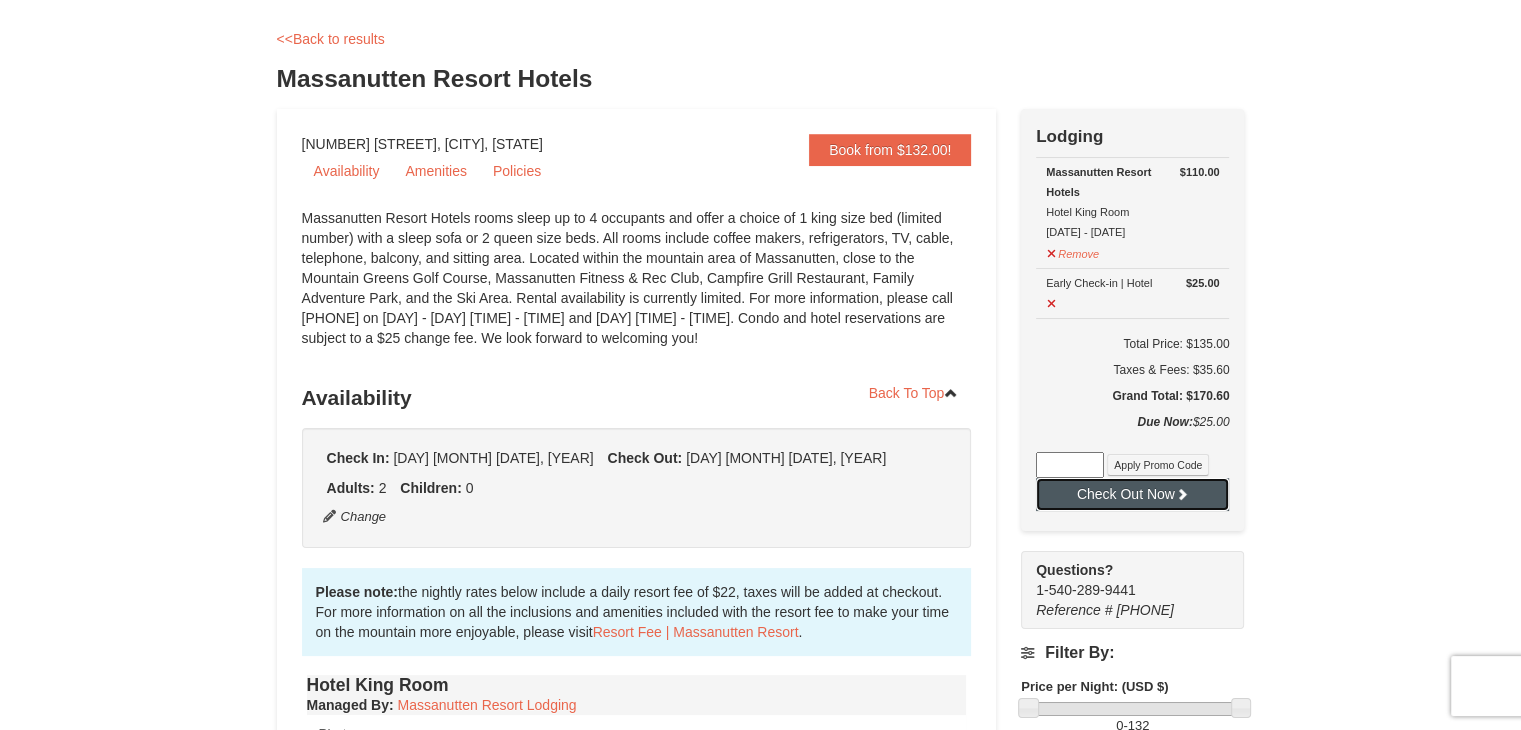click on "Check Out Now" at bounding box center (1132, 494) 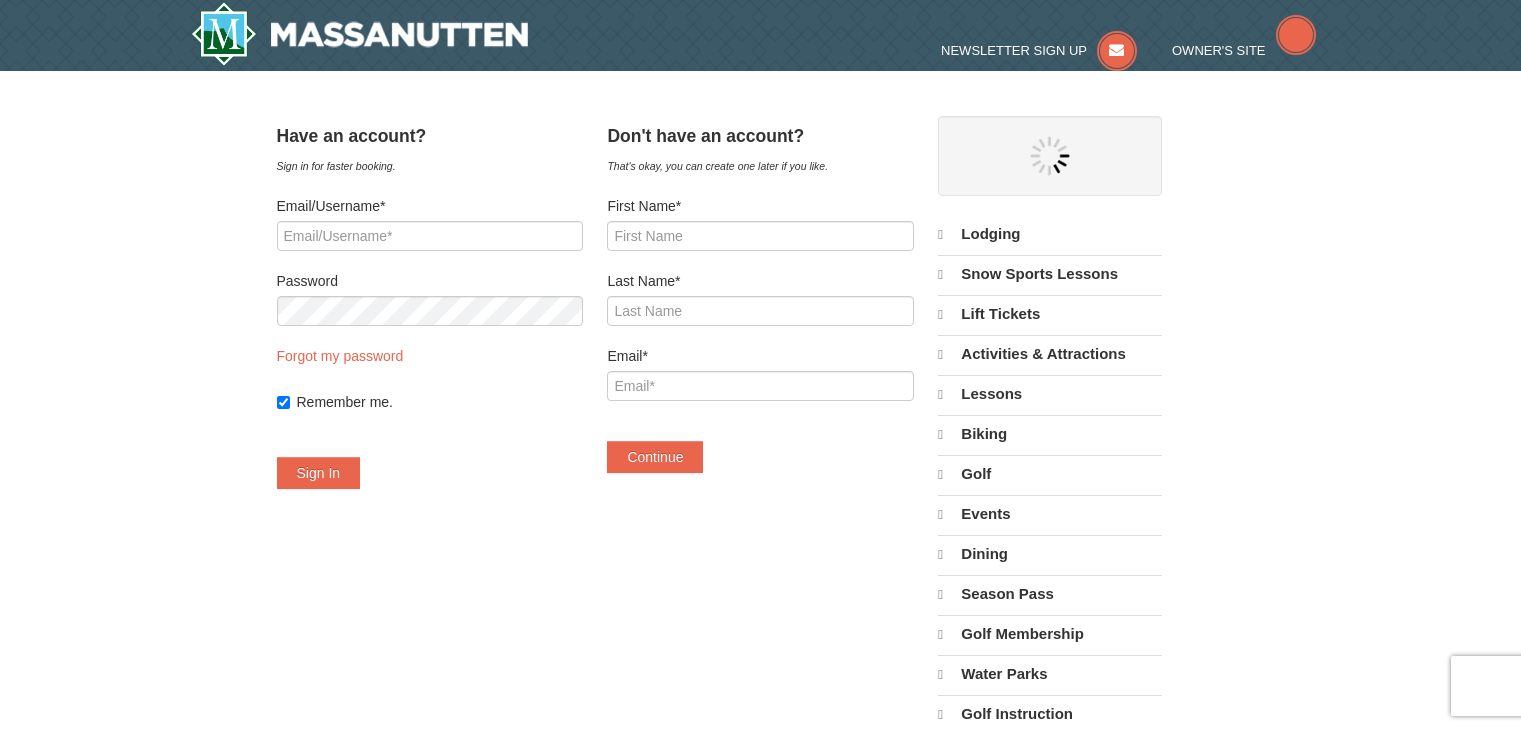 scroll, scrollTop: 0, scrollLeft: 0, axis: both 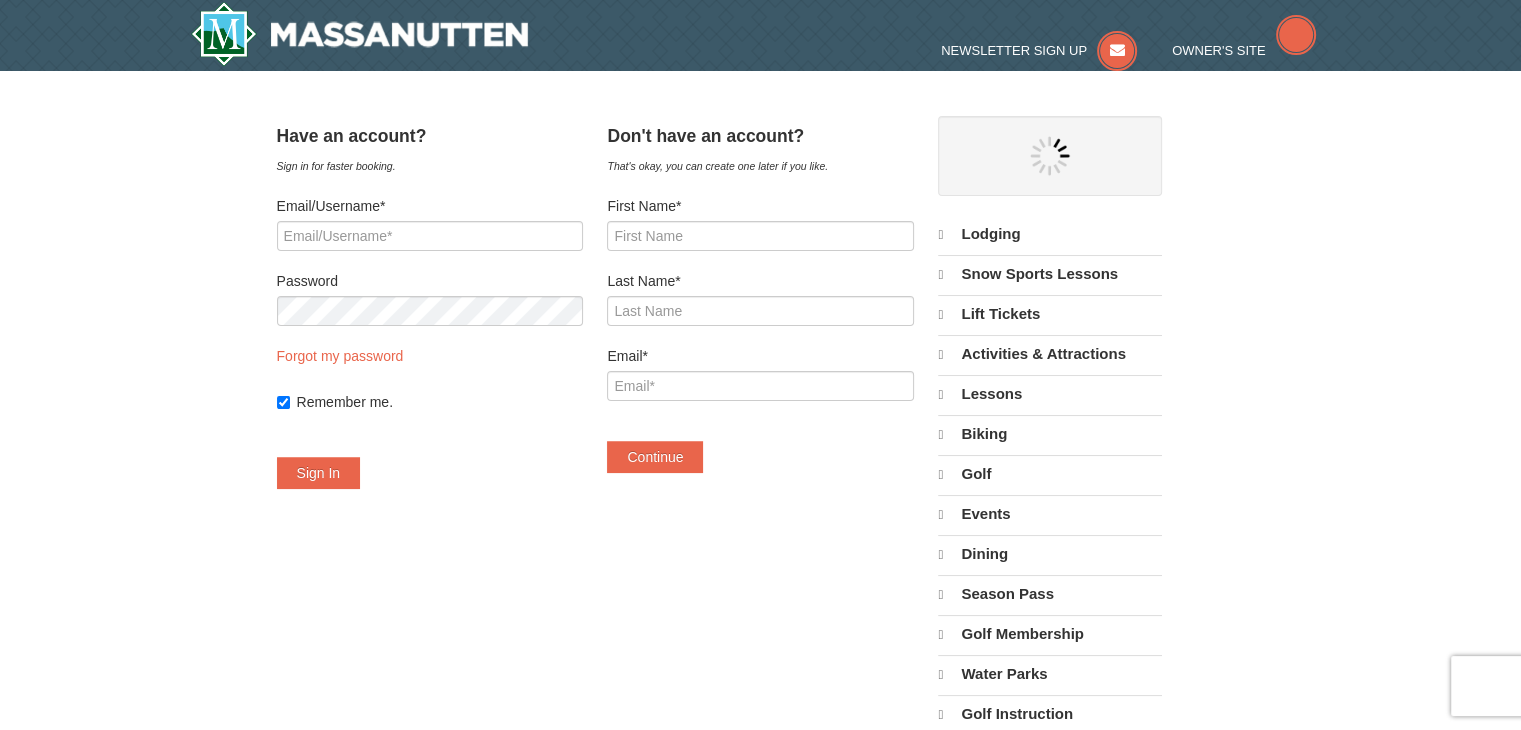 select on "8" 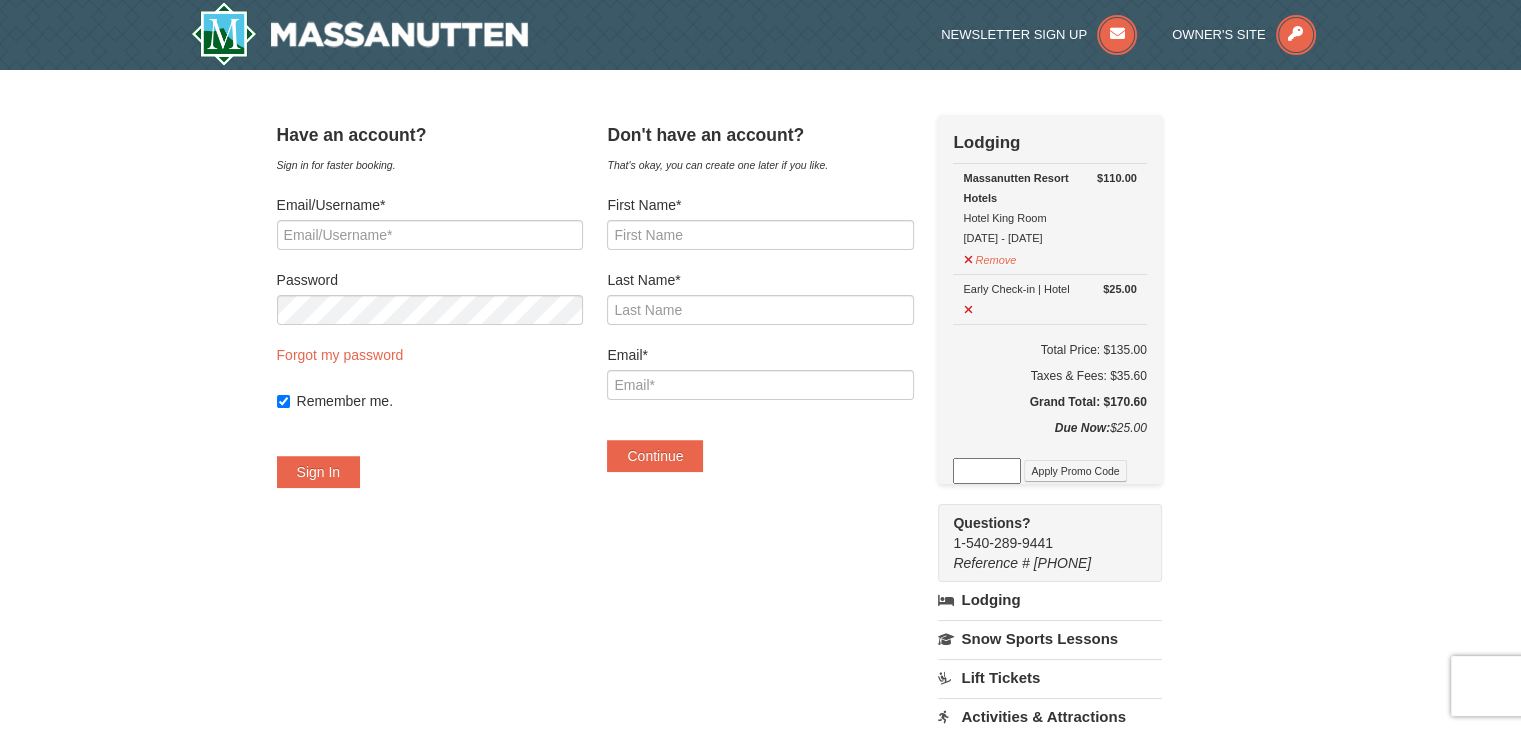 scroll, scrollTop: 0, scrollLeft: 0, axis: both 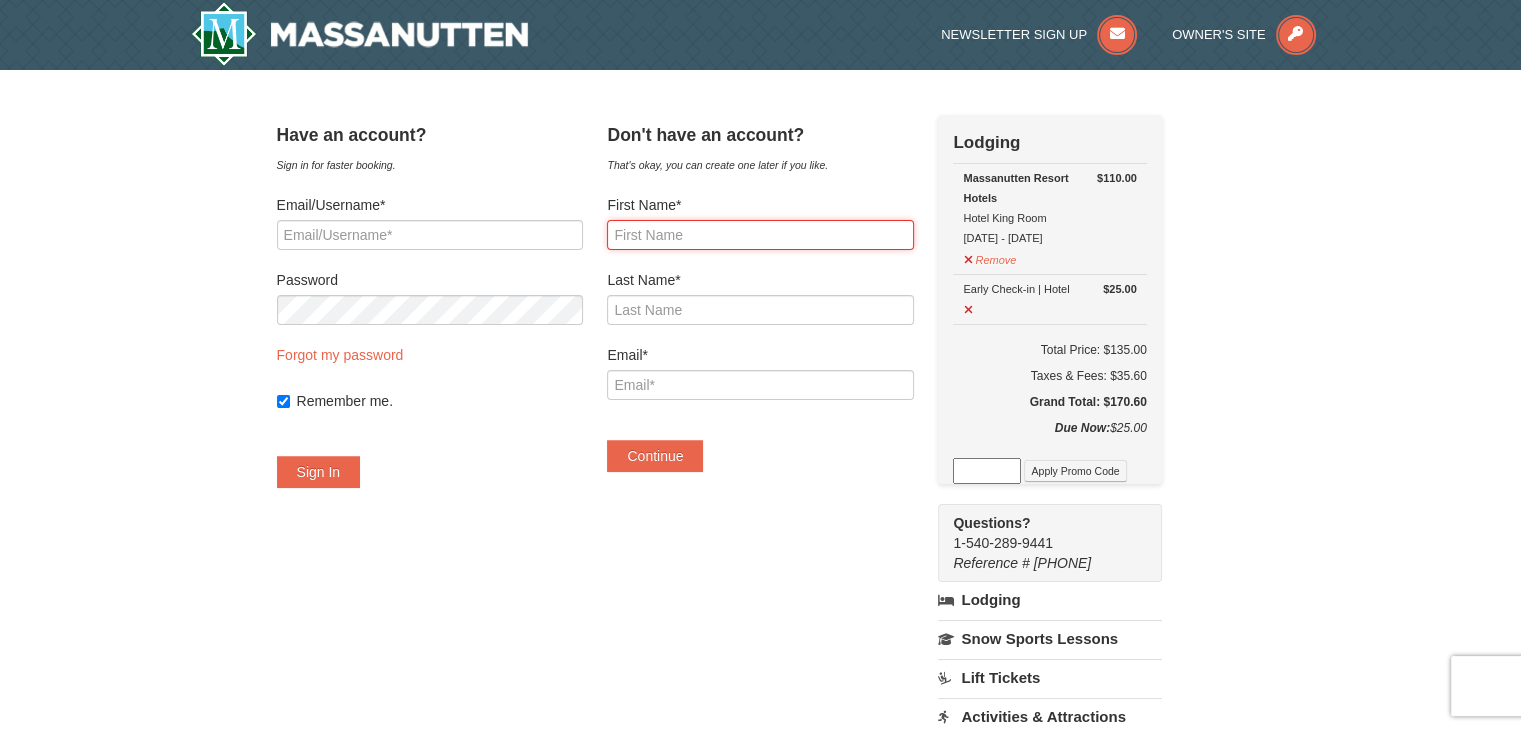 click on "First Name*" at bounding box center (760, 235) 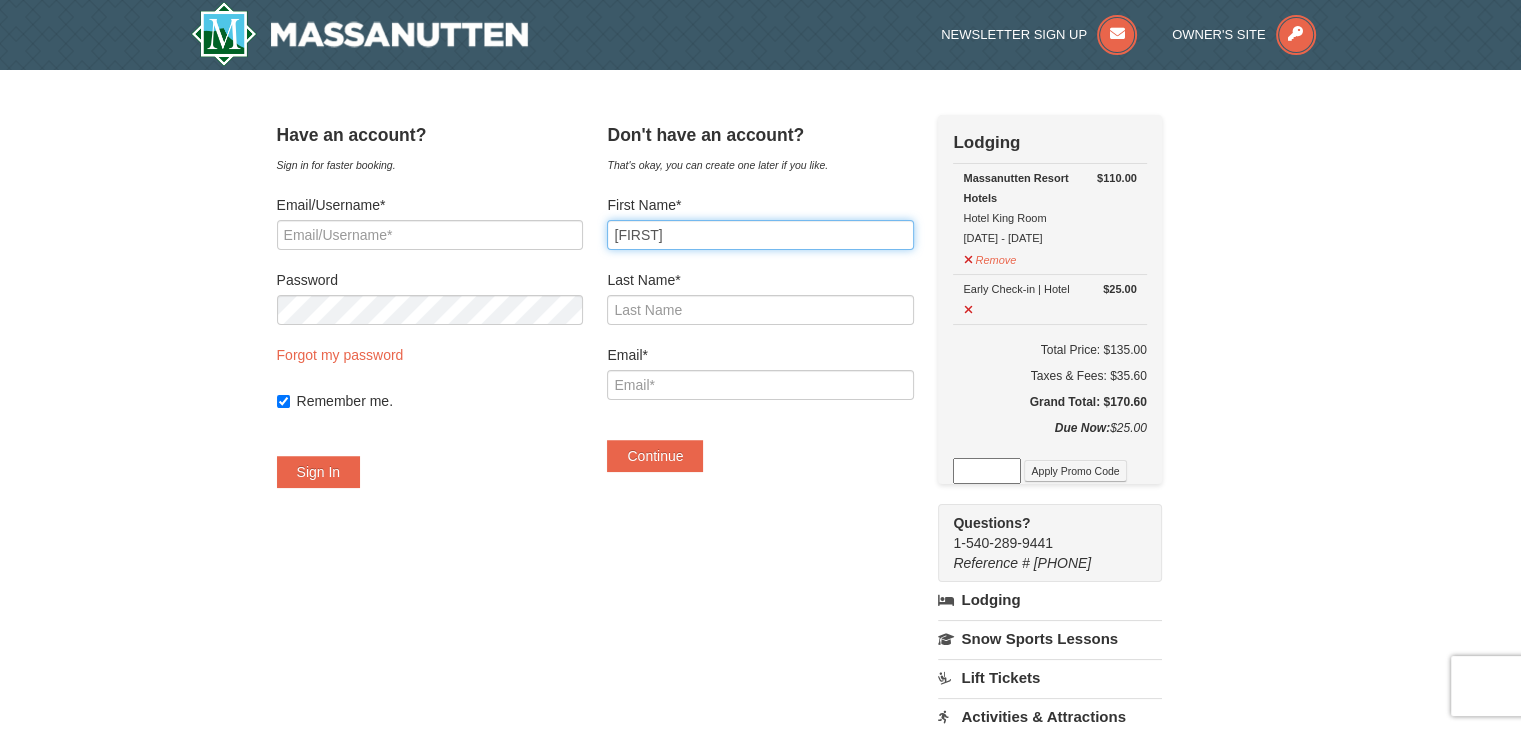 type on "[NAME]" 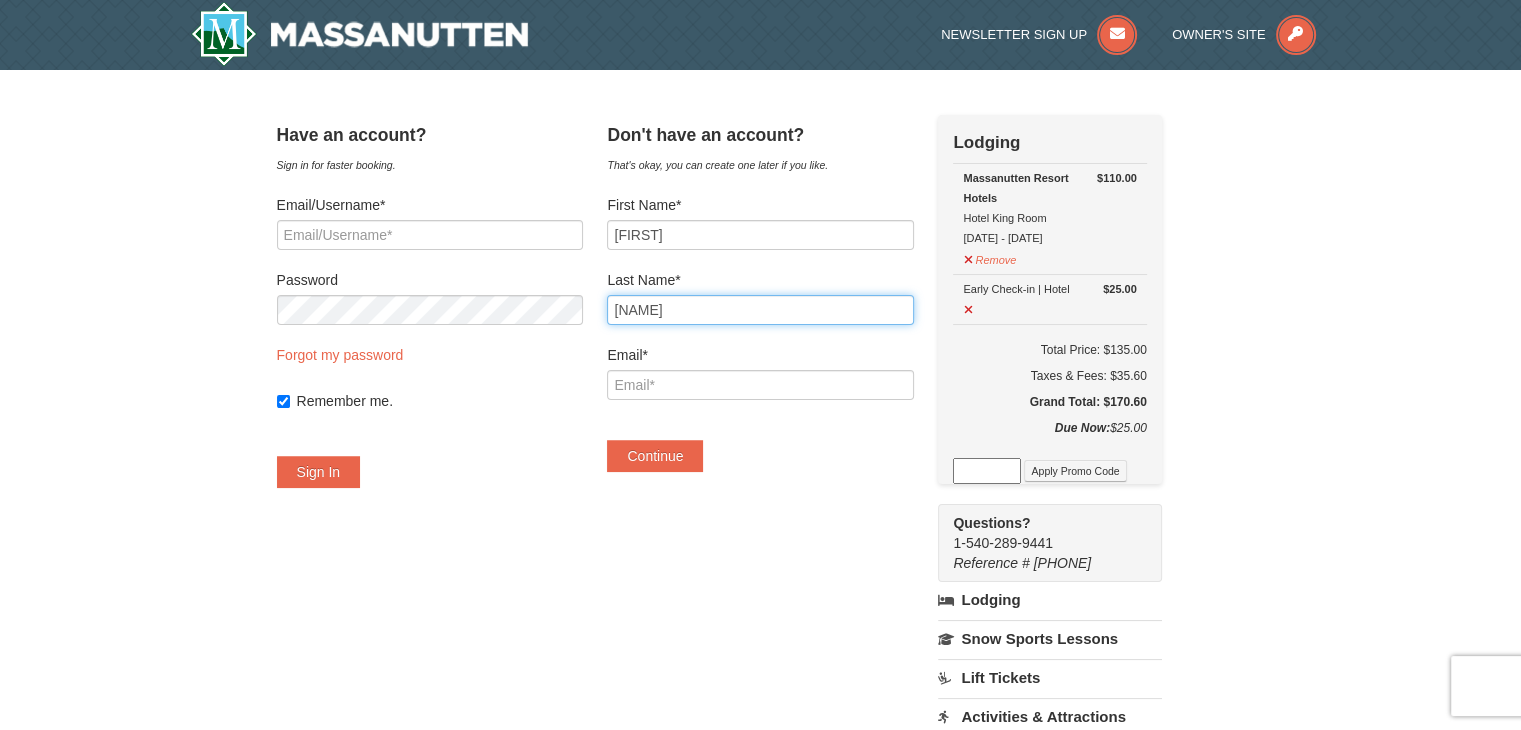 type on "[EMAIL]" 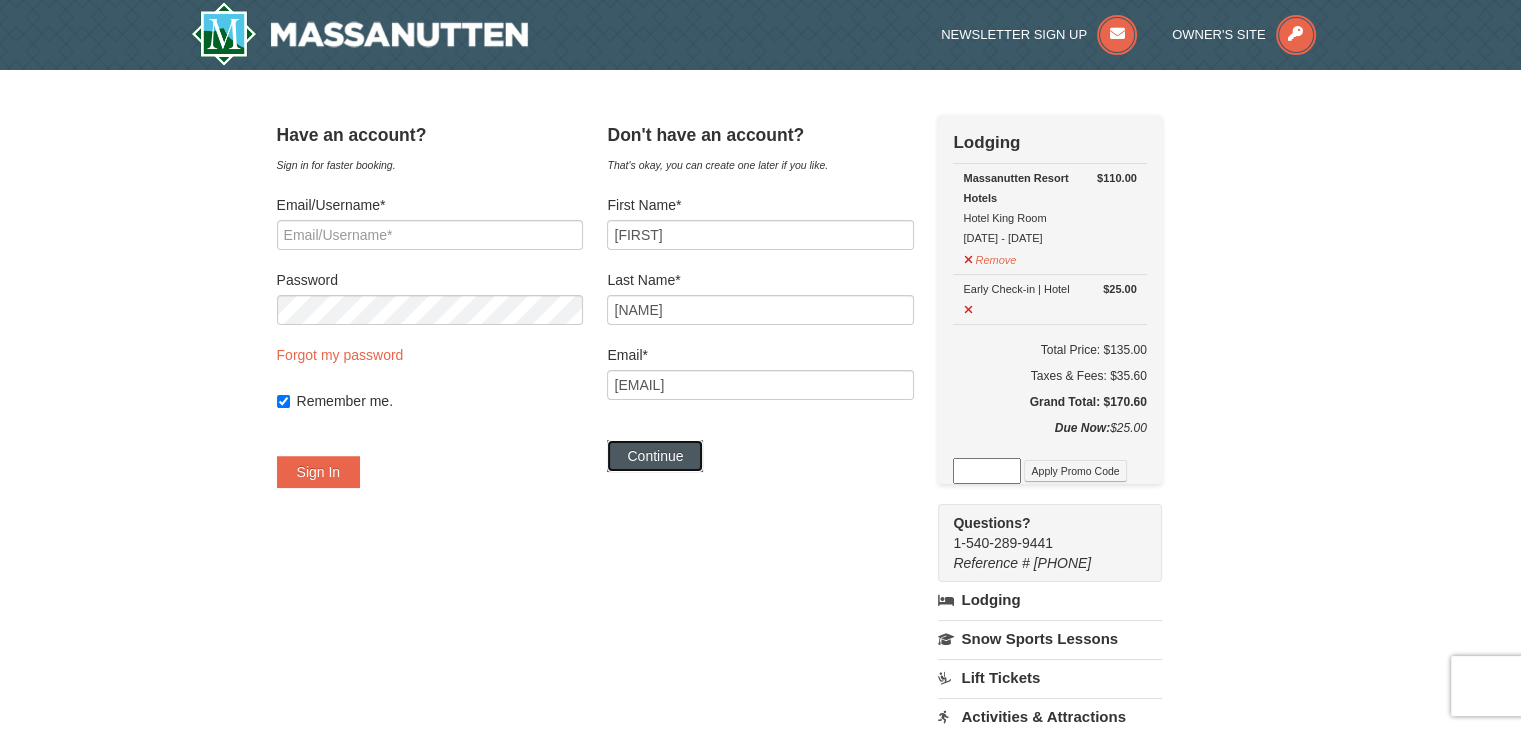 click on "Continue" at bounding box center (655, 456) 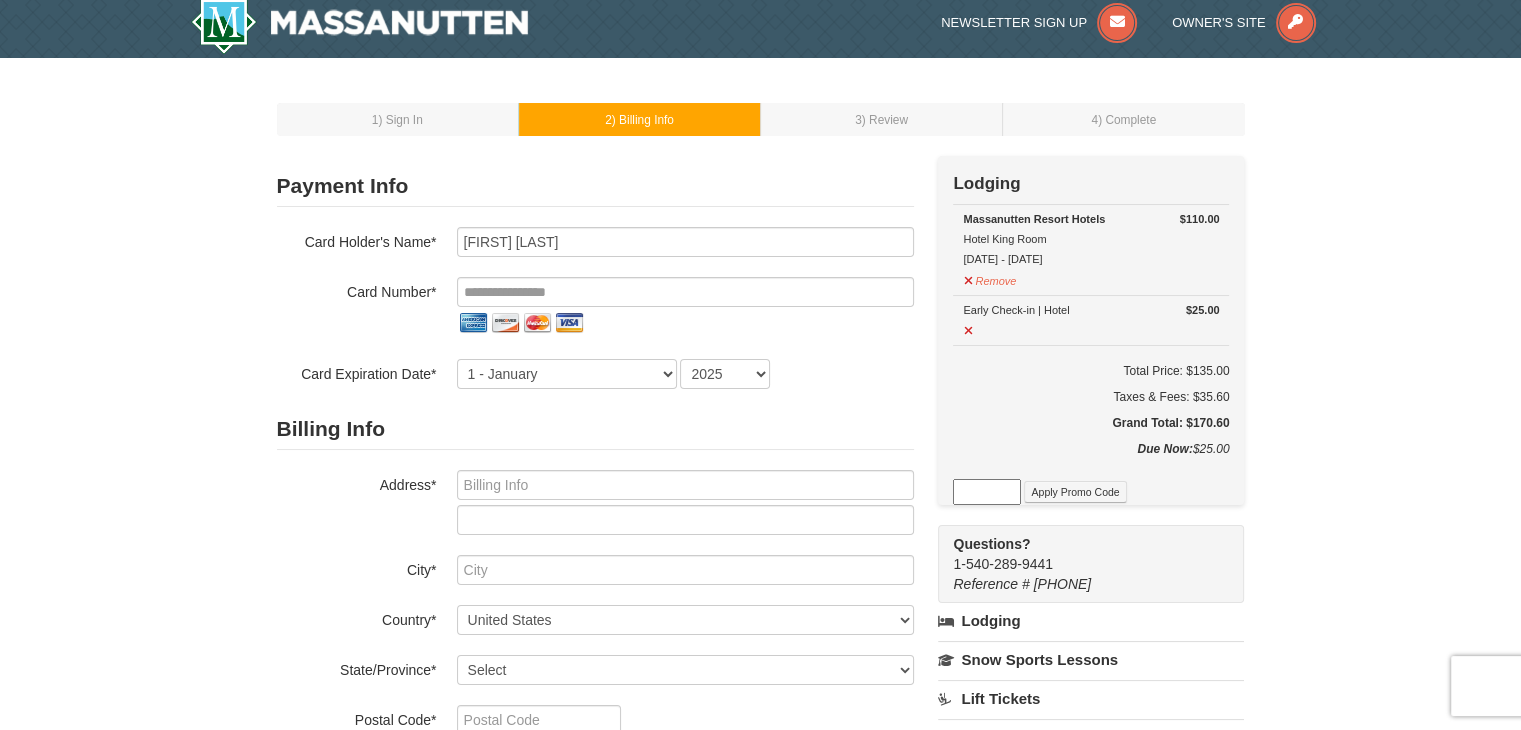 scroll, scrollTop: 0, scrollLeft: 0, axis: both 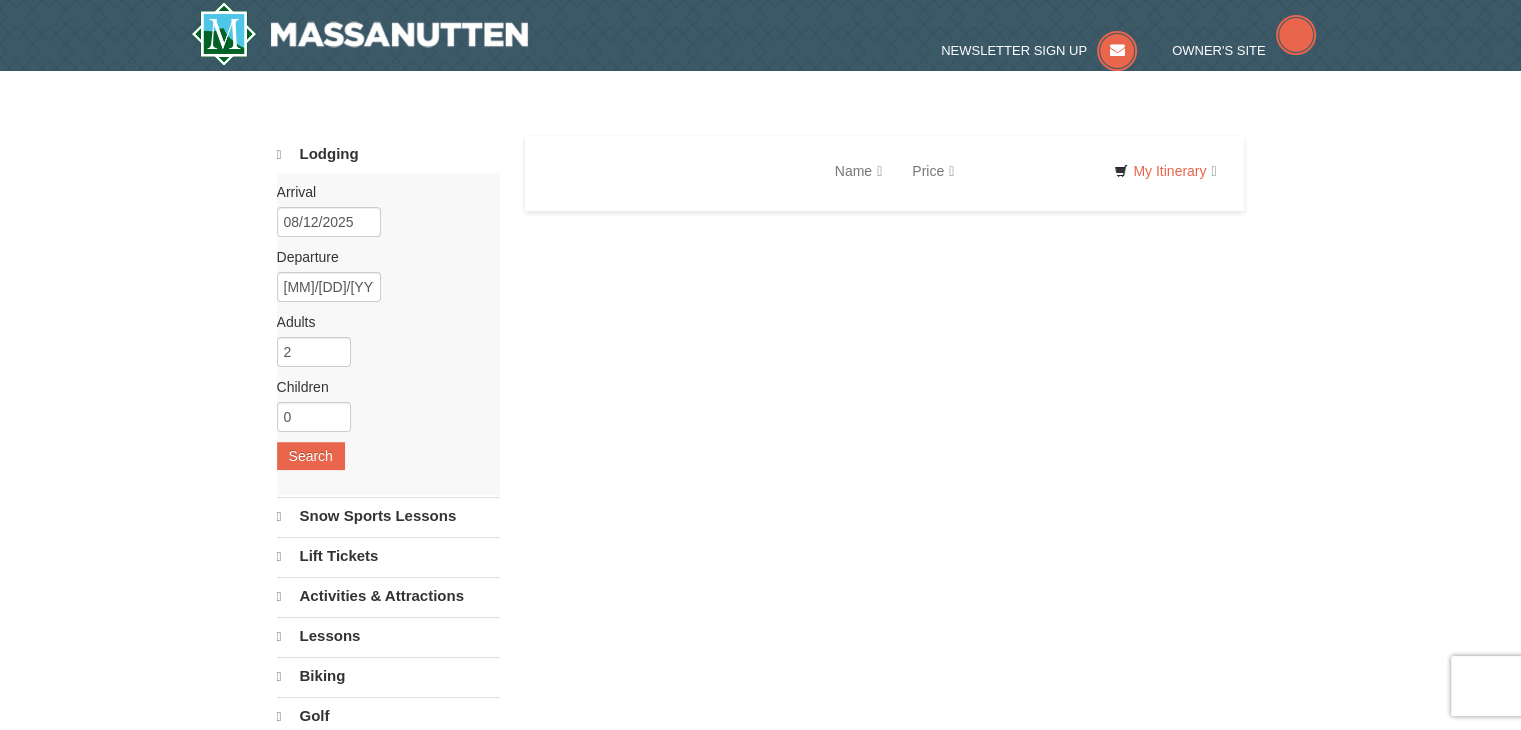 select on "8" 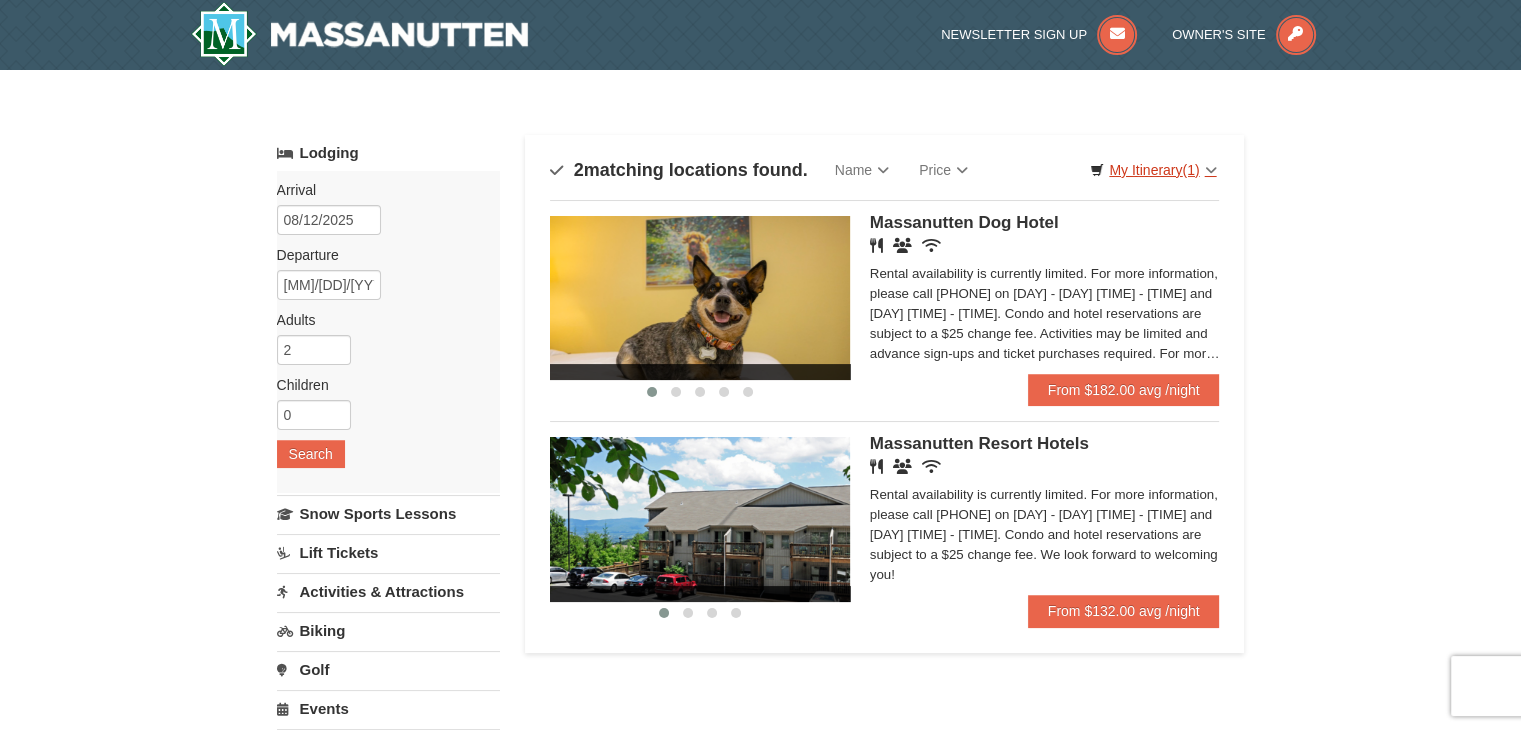 scroll, scrollTop: 0, scrollLeft: 0, axis: both 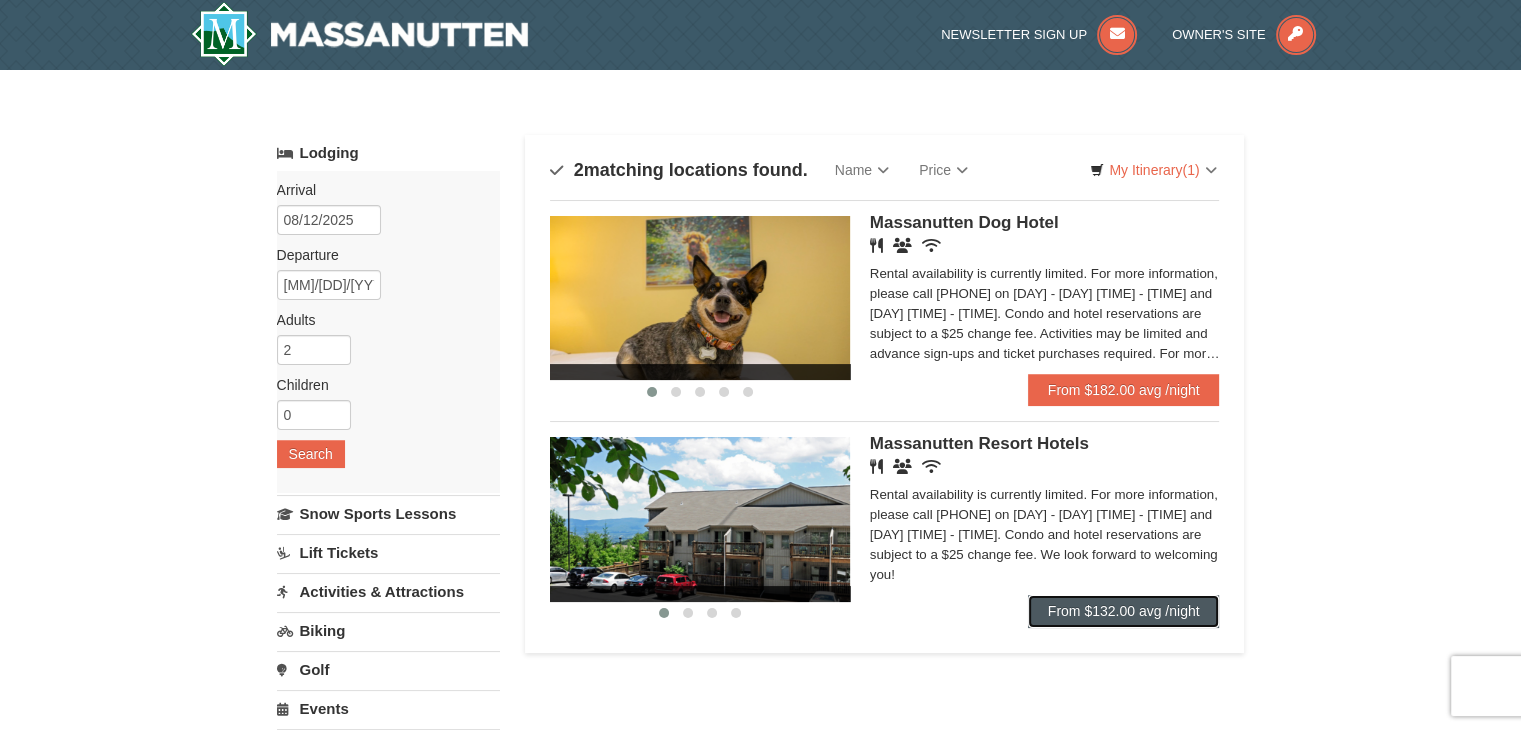 click on "From $132.00 avg /night" at bounding box center [1124, 611] 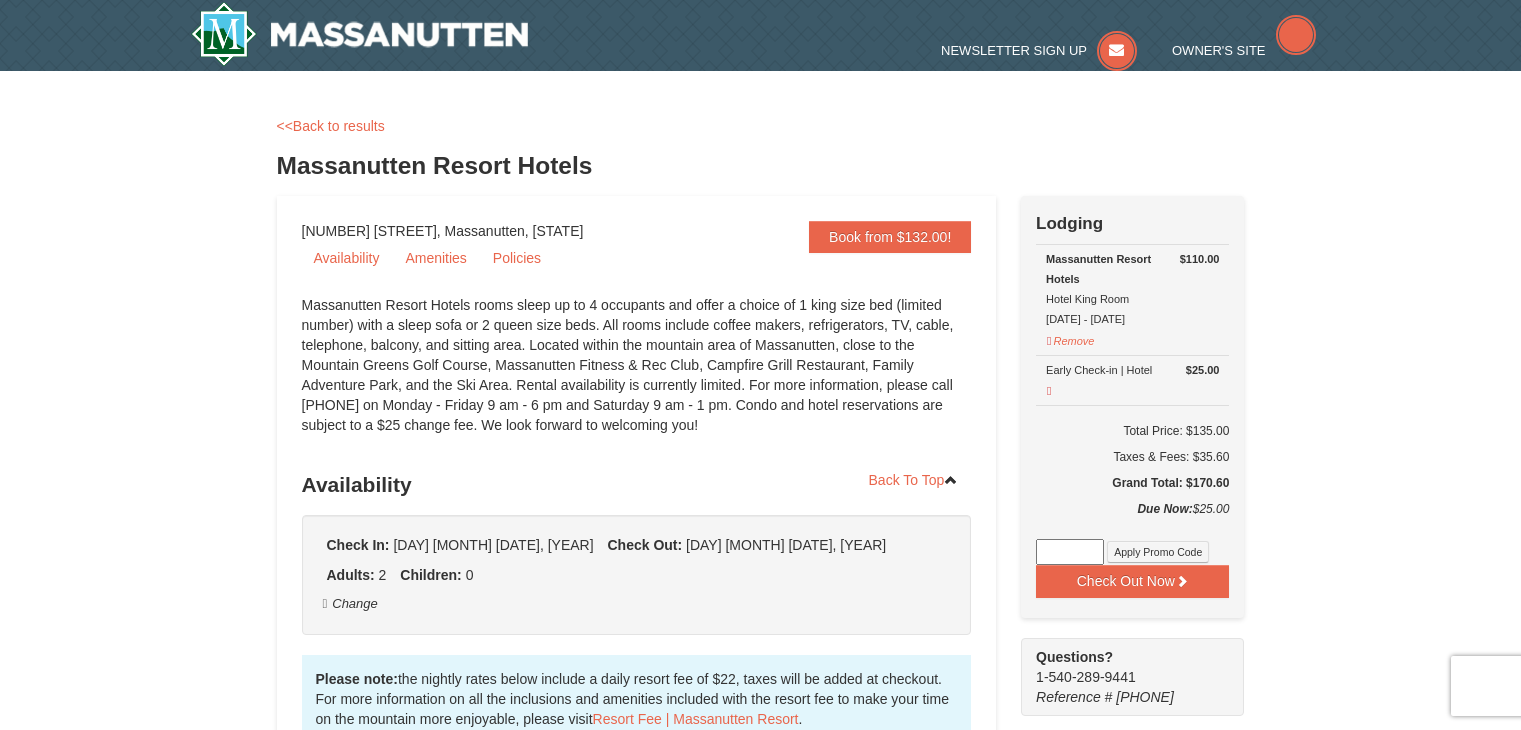 scroll, scrollTop: 0, scrollLeft: 0, axis: both 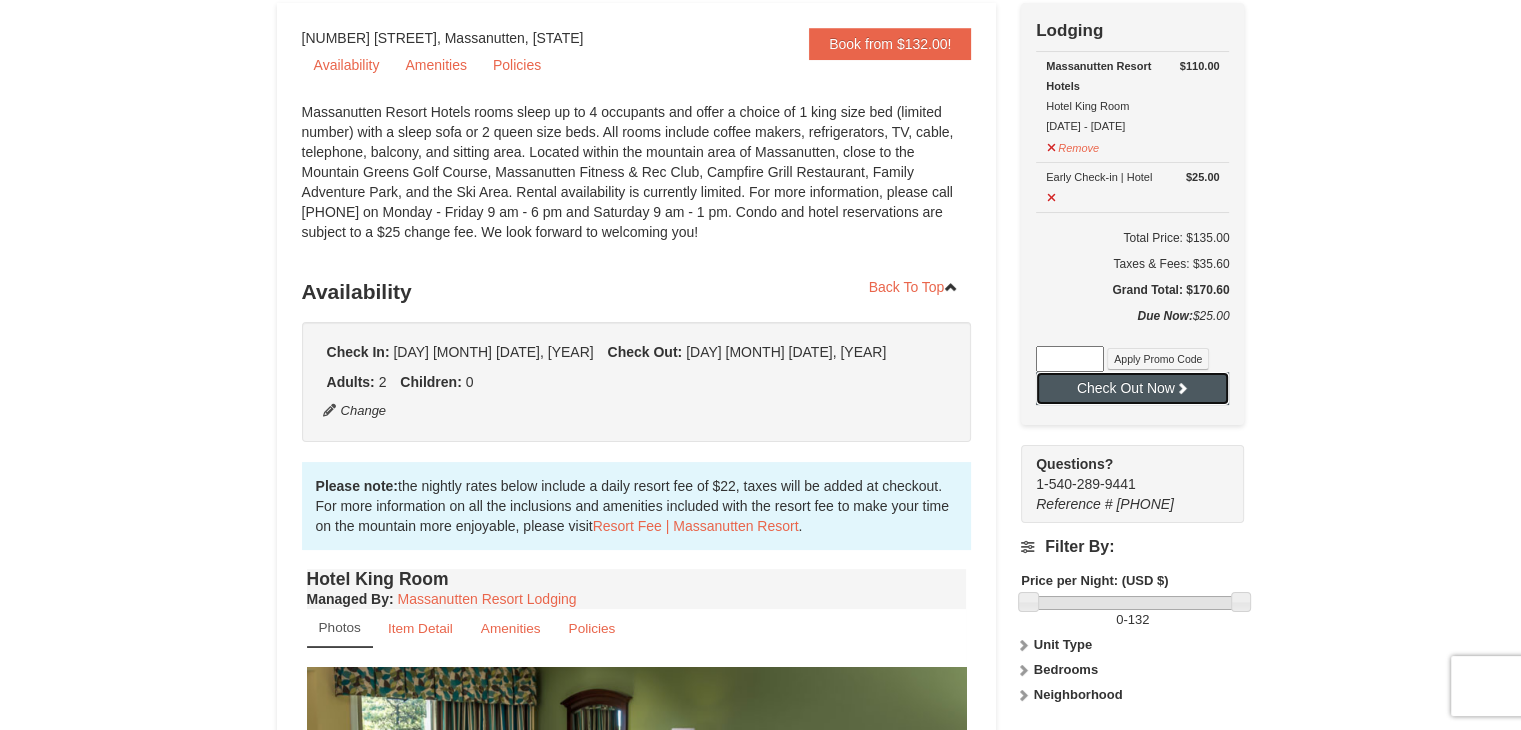 click on "Check Out Now" at bounding box center [1132, 388] 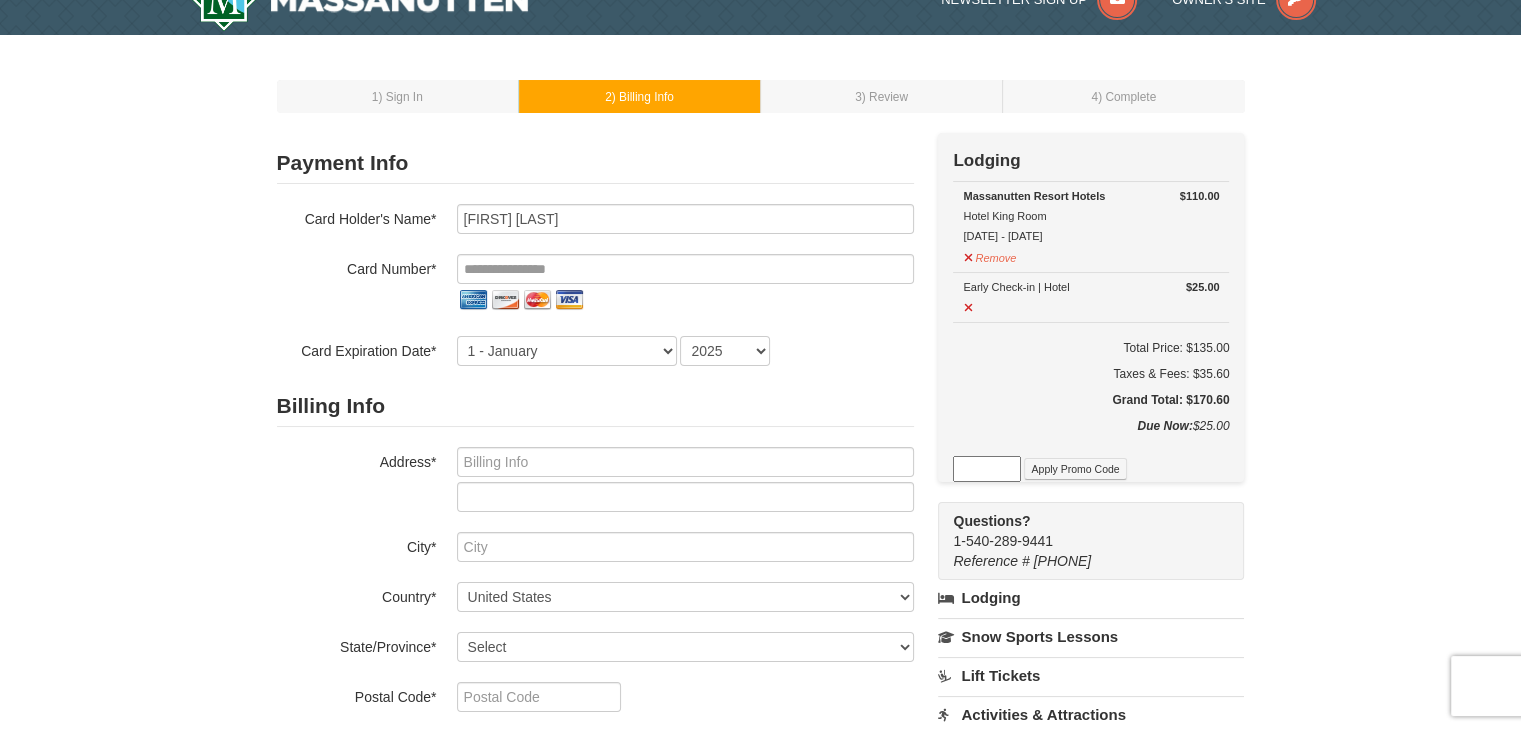 scroll, scrollTop: 0, scrollLeft: 0, axis: both 